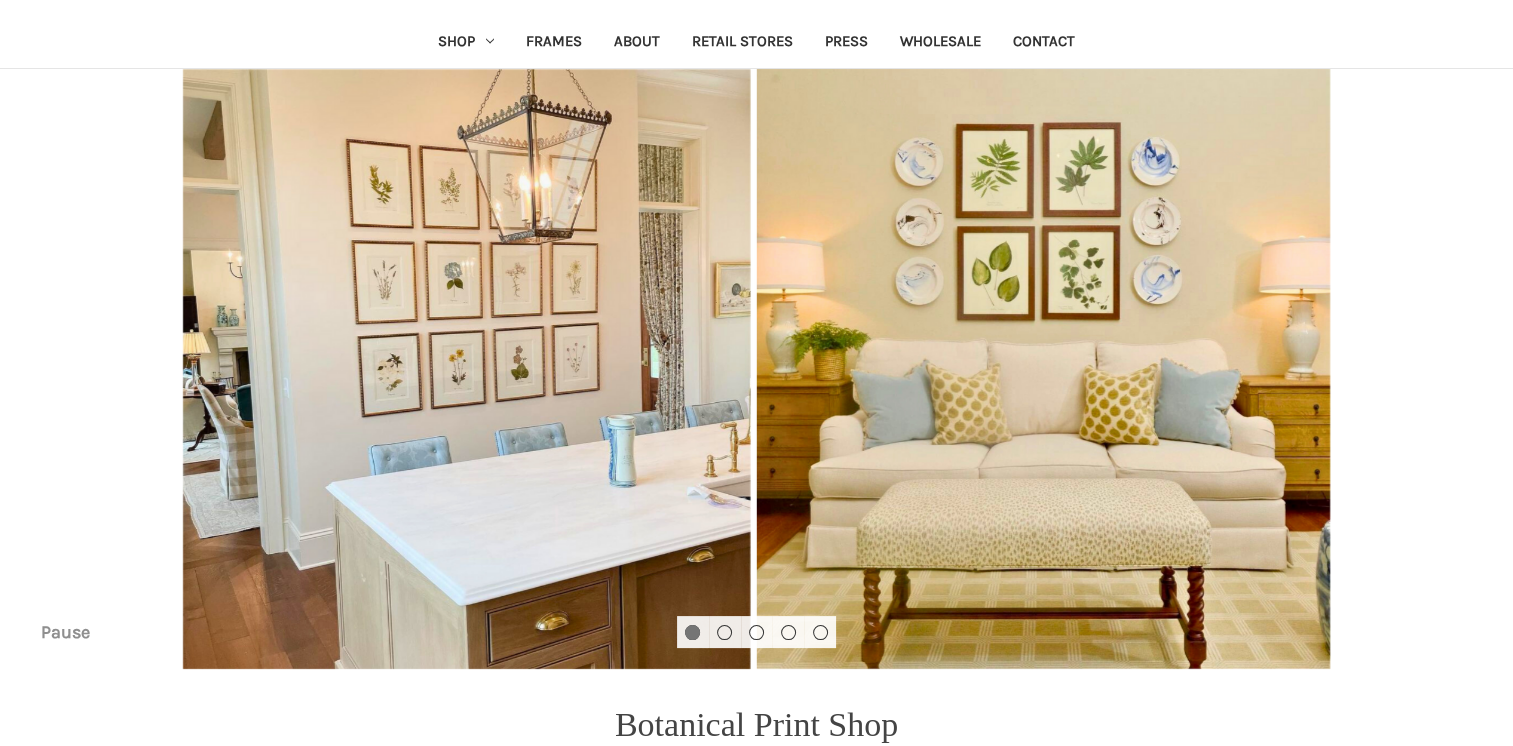scroll, scrollTop: 95, scrollLeft: 0, axis: vertical 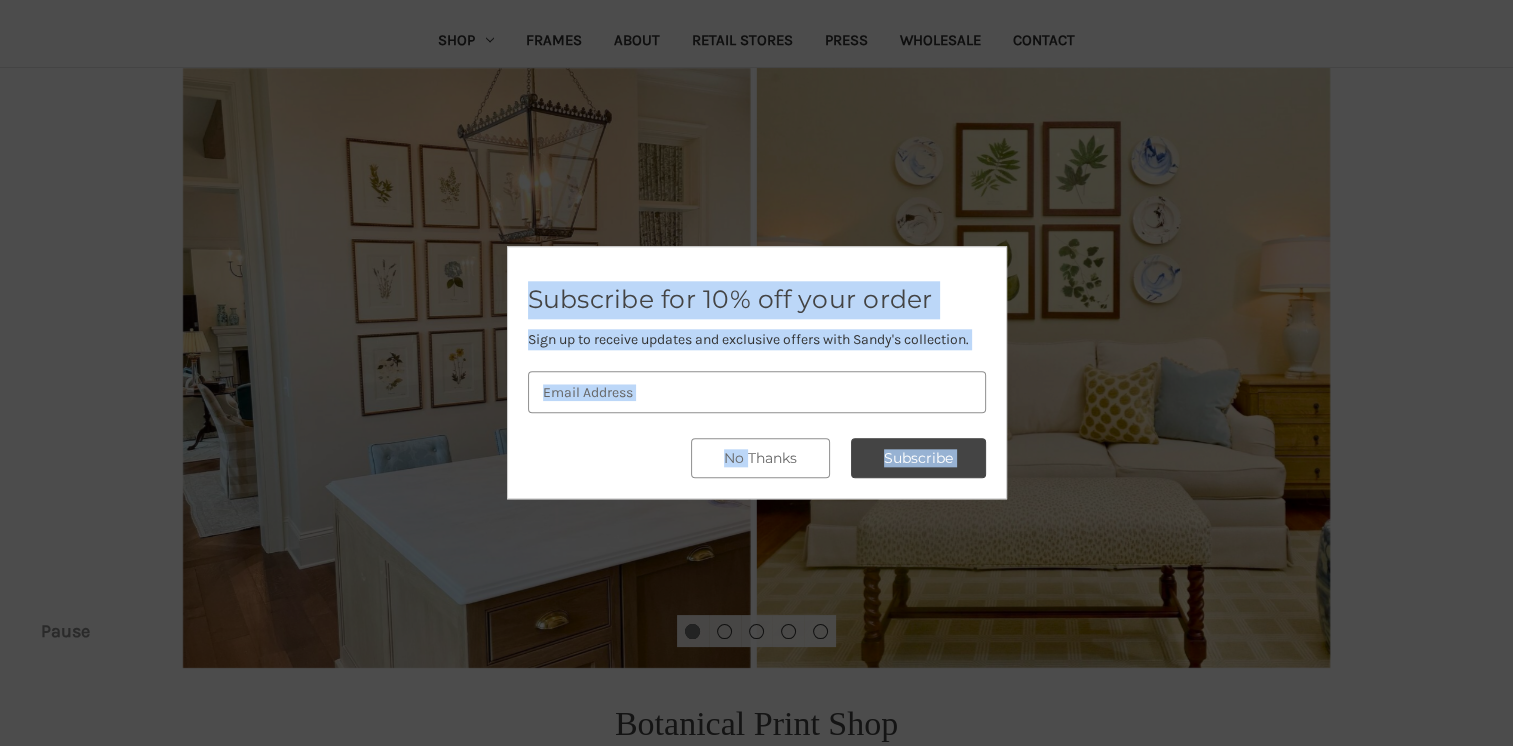 drag, startPoint x: 1365, startPoint y: 437, endPoint x: 733, endPoint y: 433, distance: 632.01263 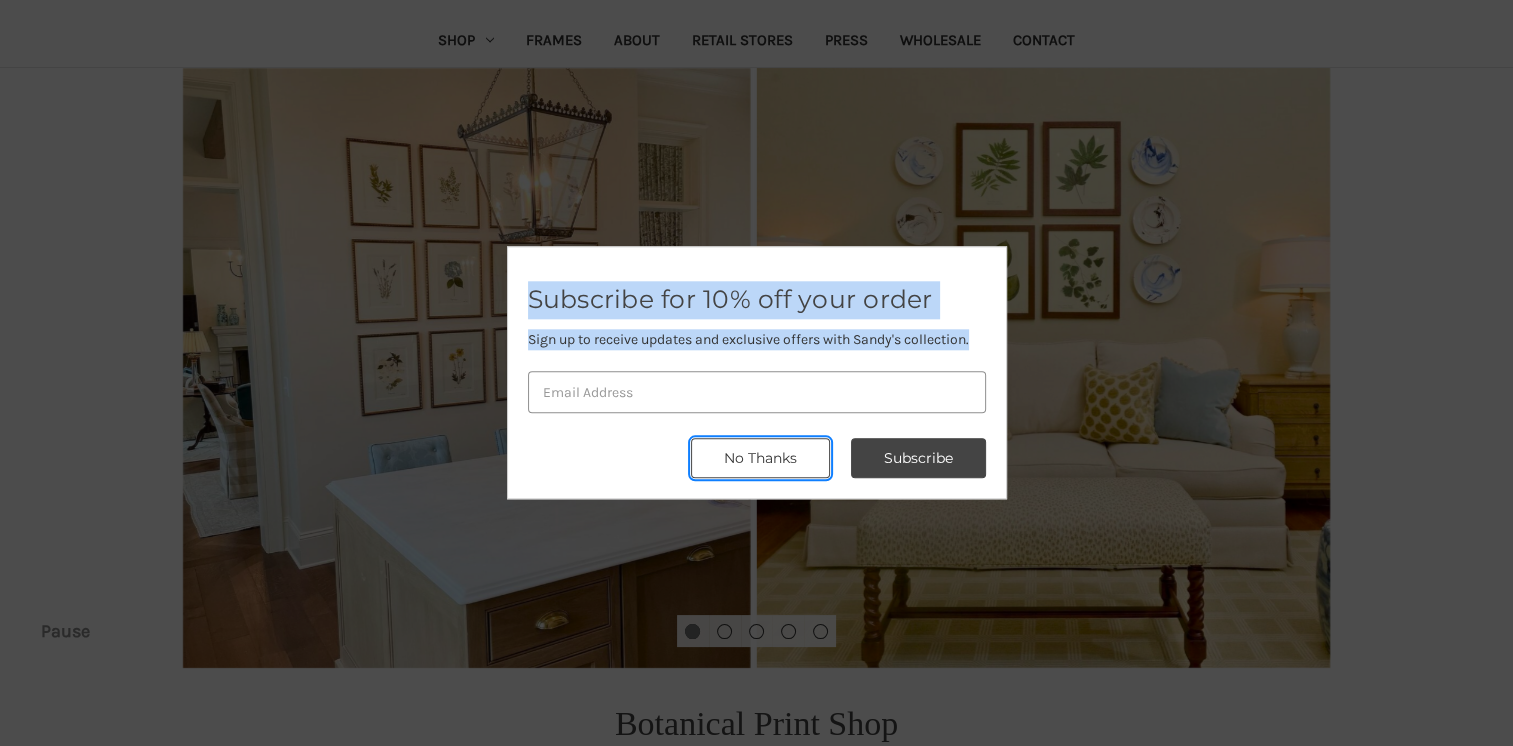 click on "No Thanks" at bounding box center (918, 459) 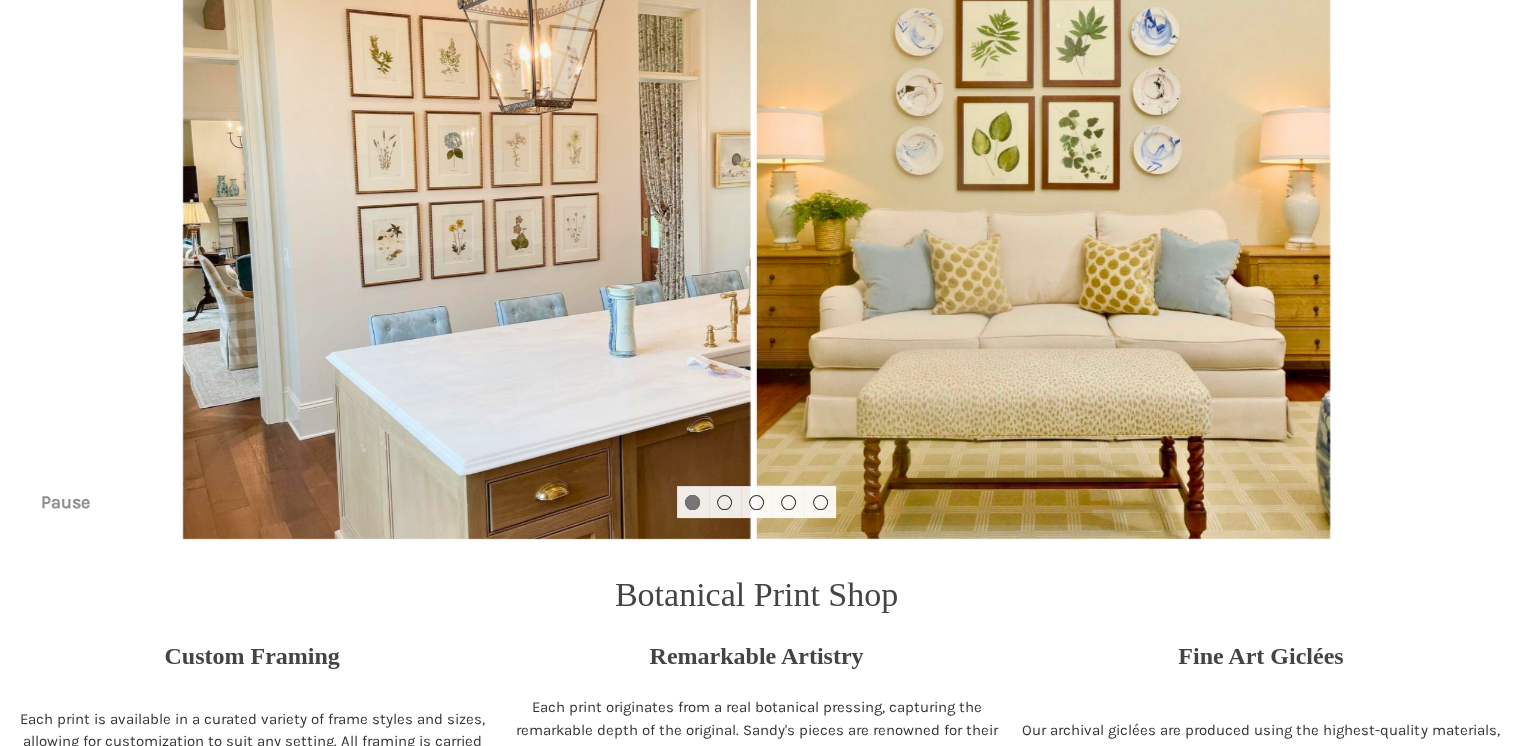 scroll, scrollTop: 227, scrollLeft: 0, axis: vertical 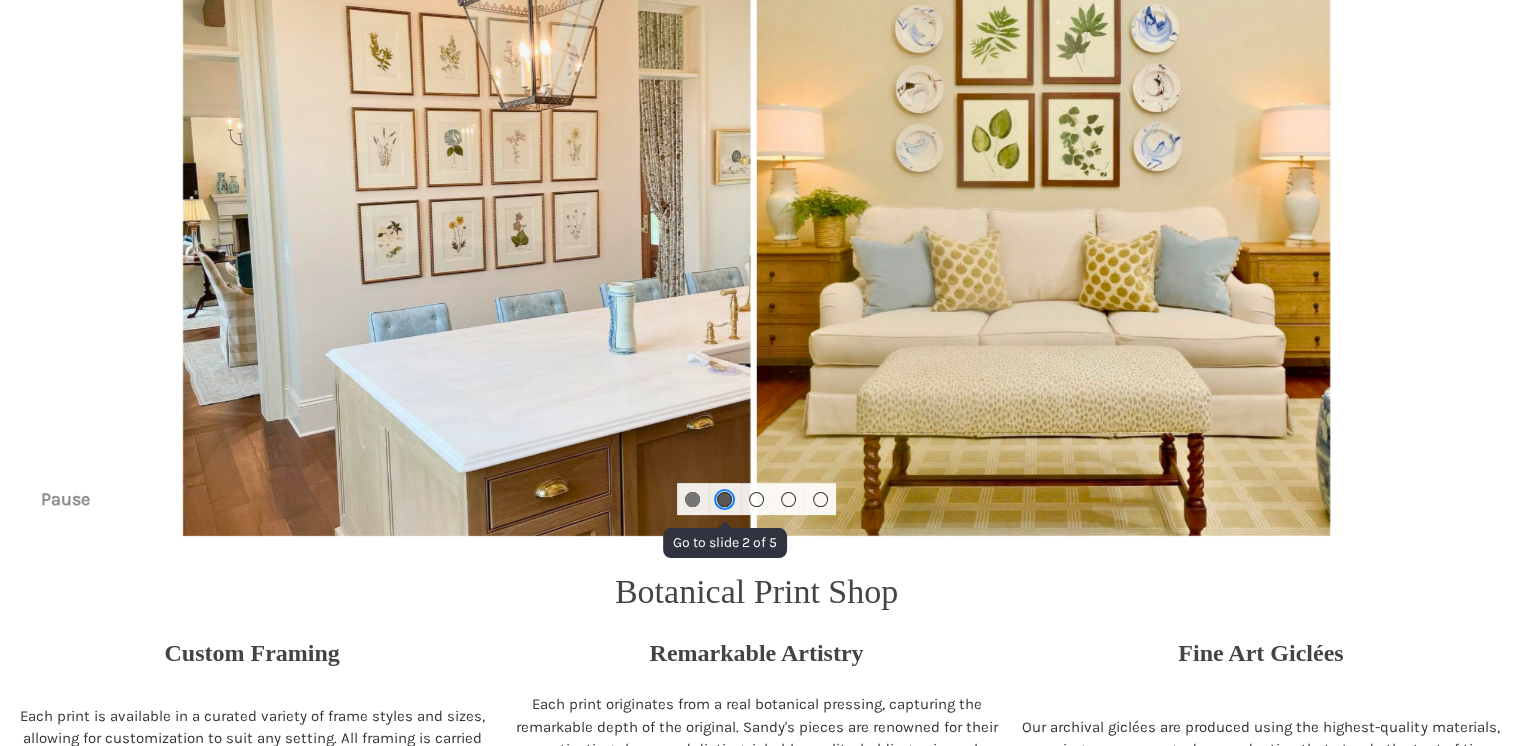 click at bounding box center [724, 499] 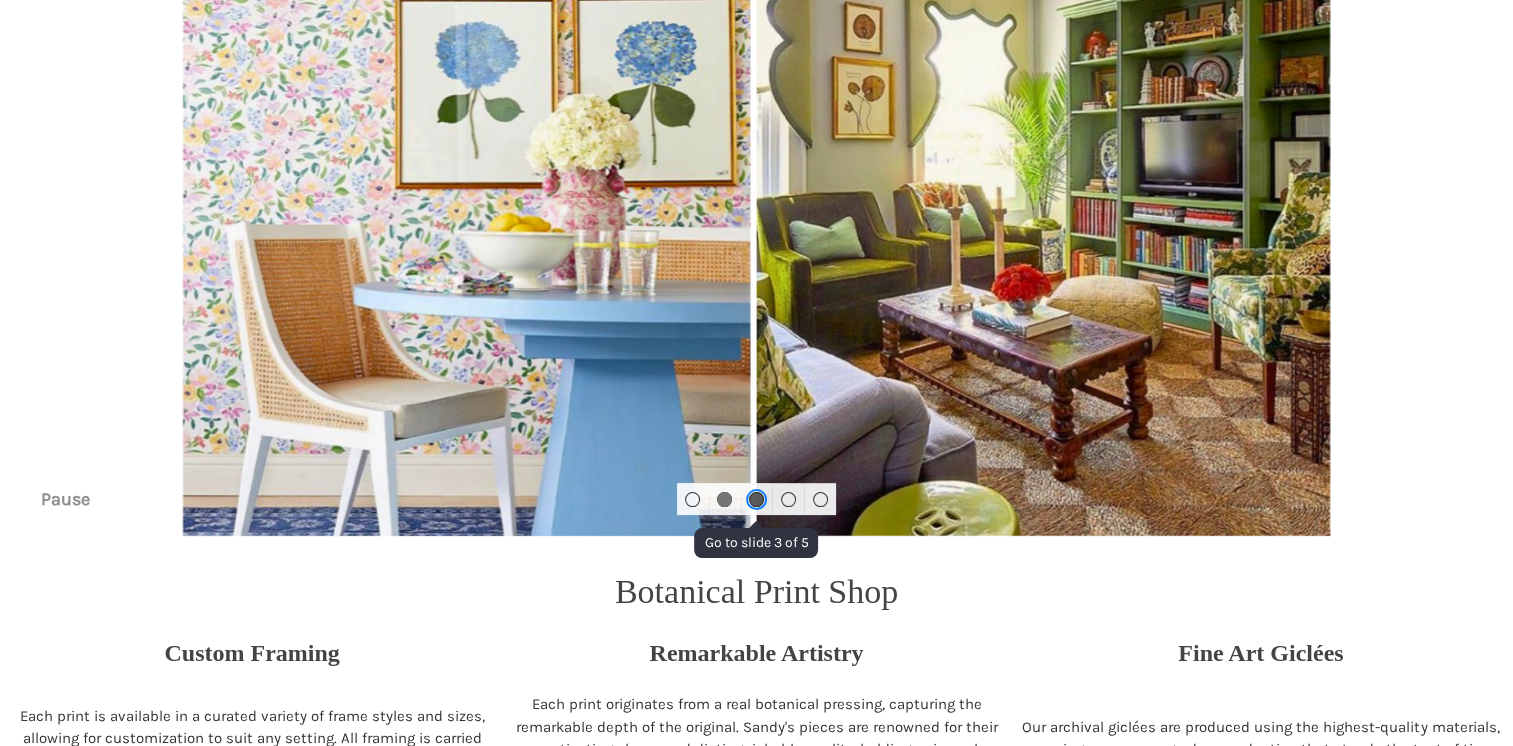 click at bounding box center (756, 499) 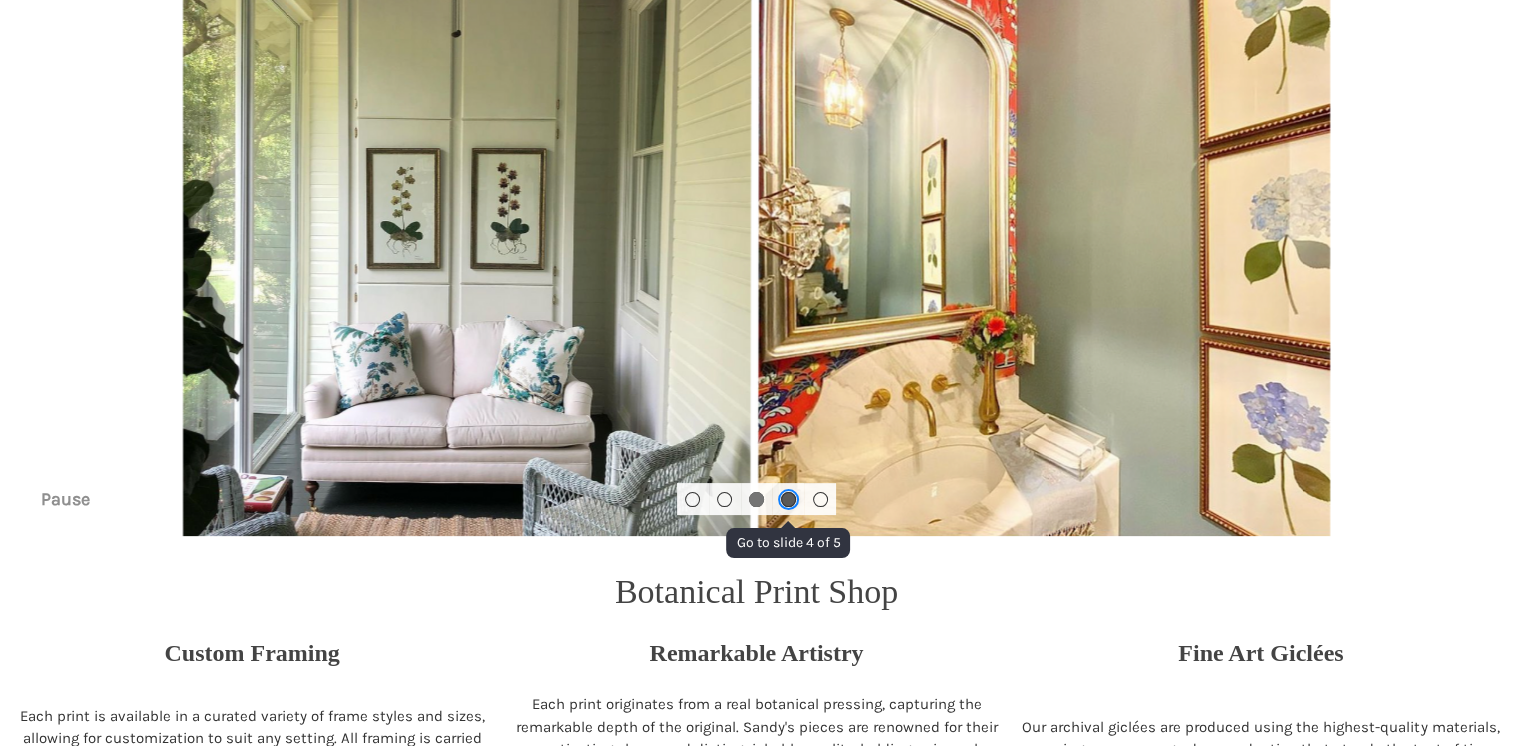 click at bounding box center [788, 499] 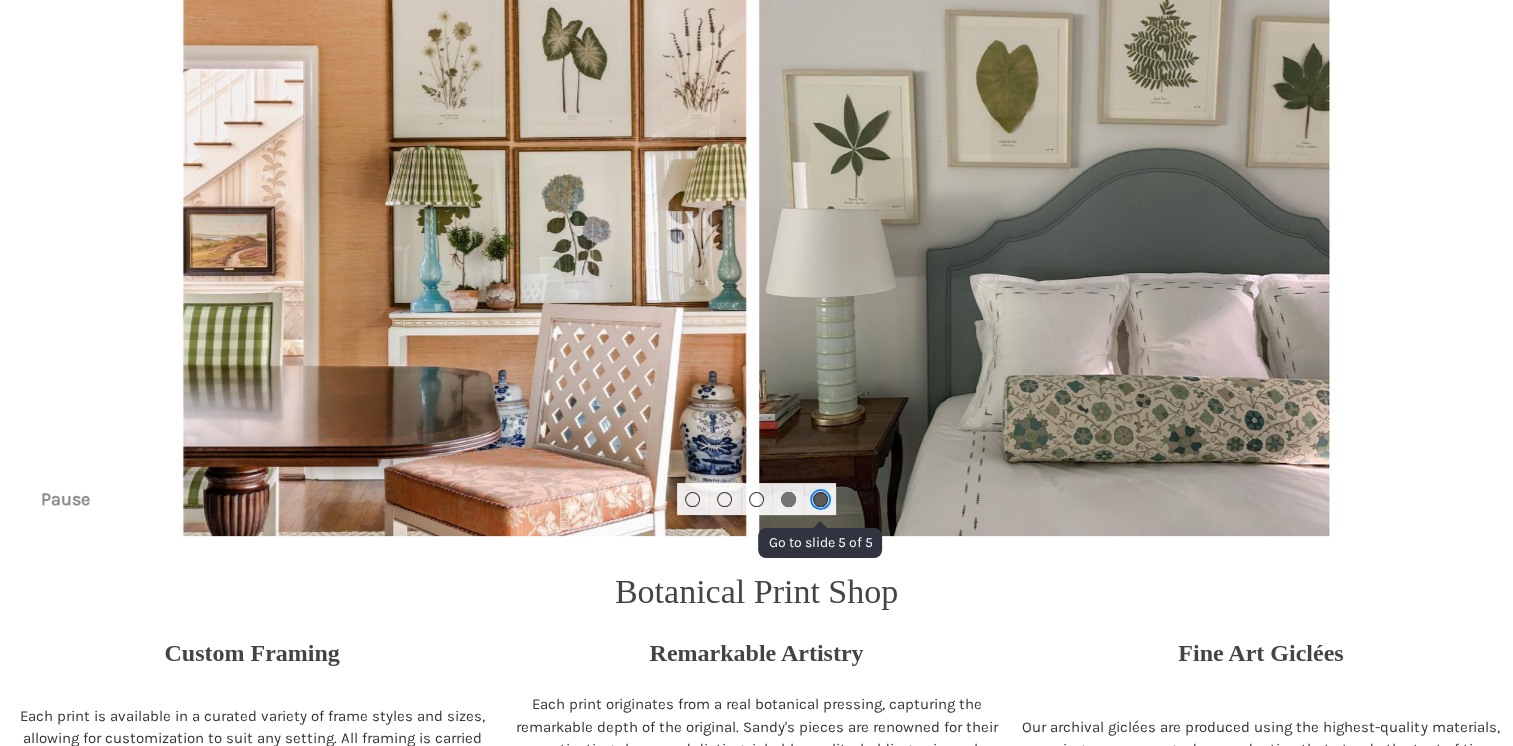 click at bounding box center [820, 499] 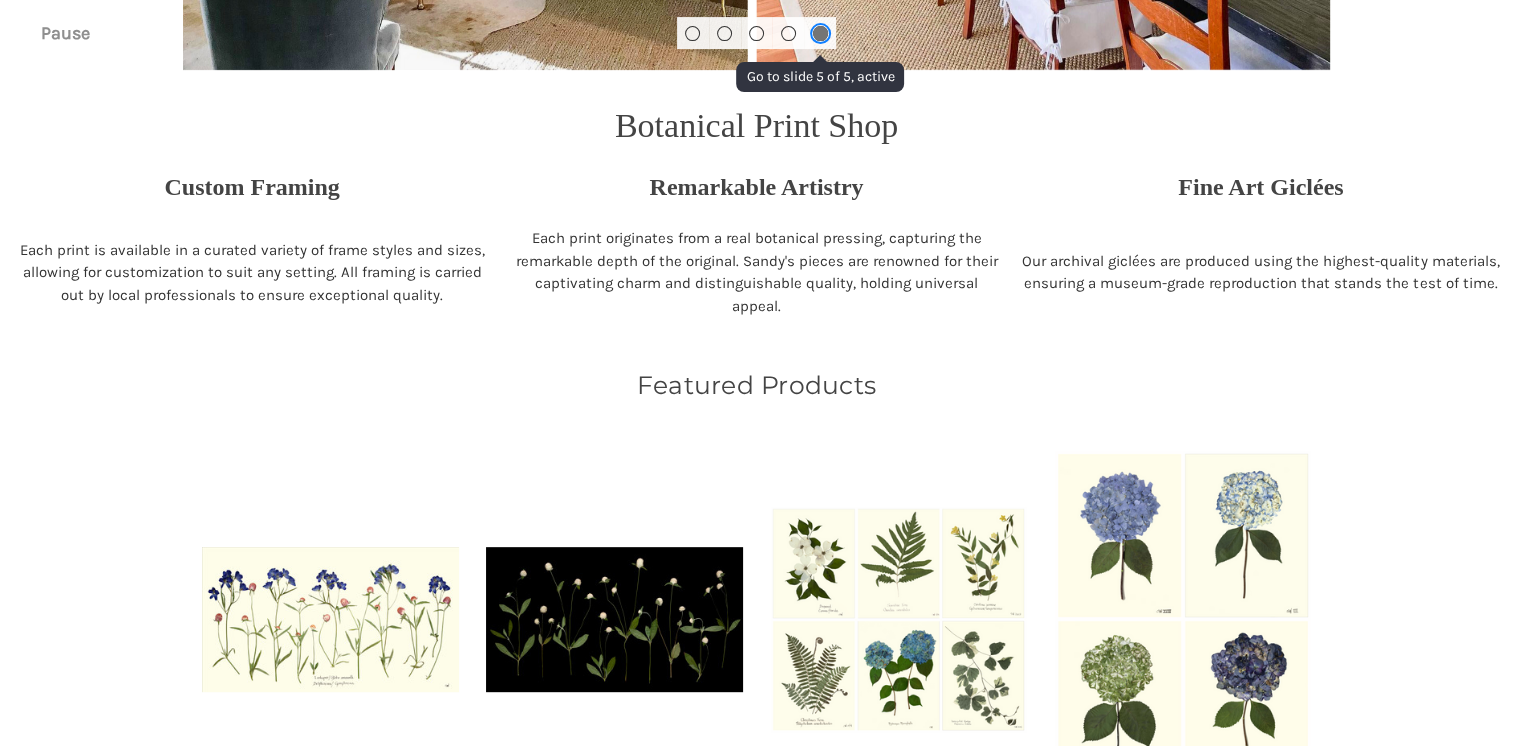scroll, scrollTop: 0, scrollLeft: 0, axis: both 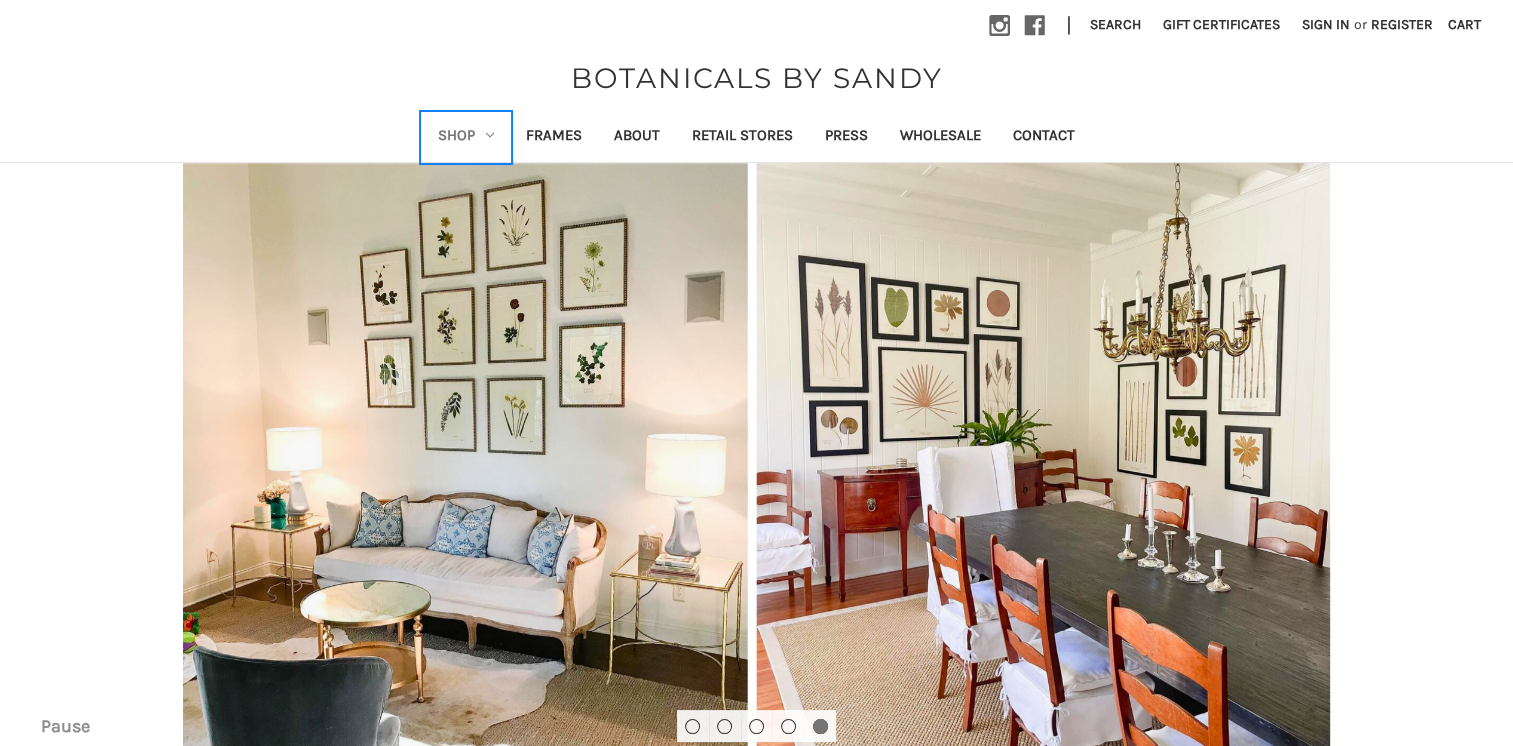 click on "Shop" at bounding box center [466, 137] 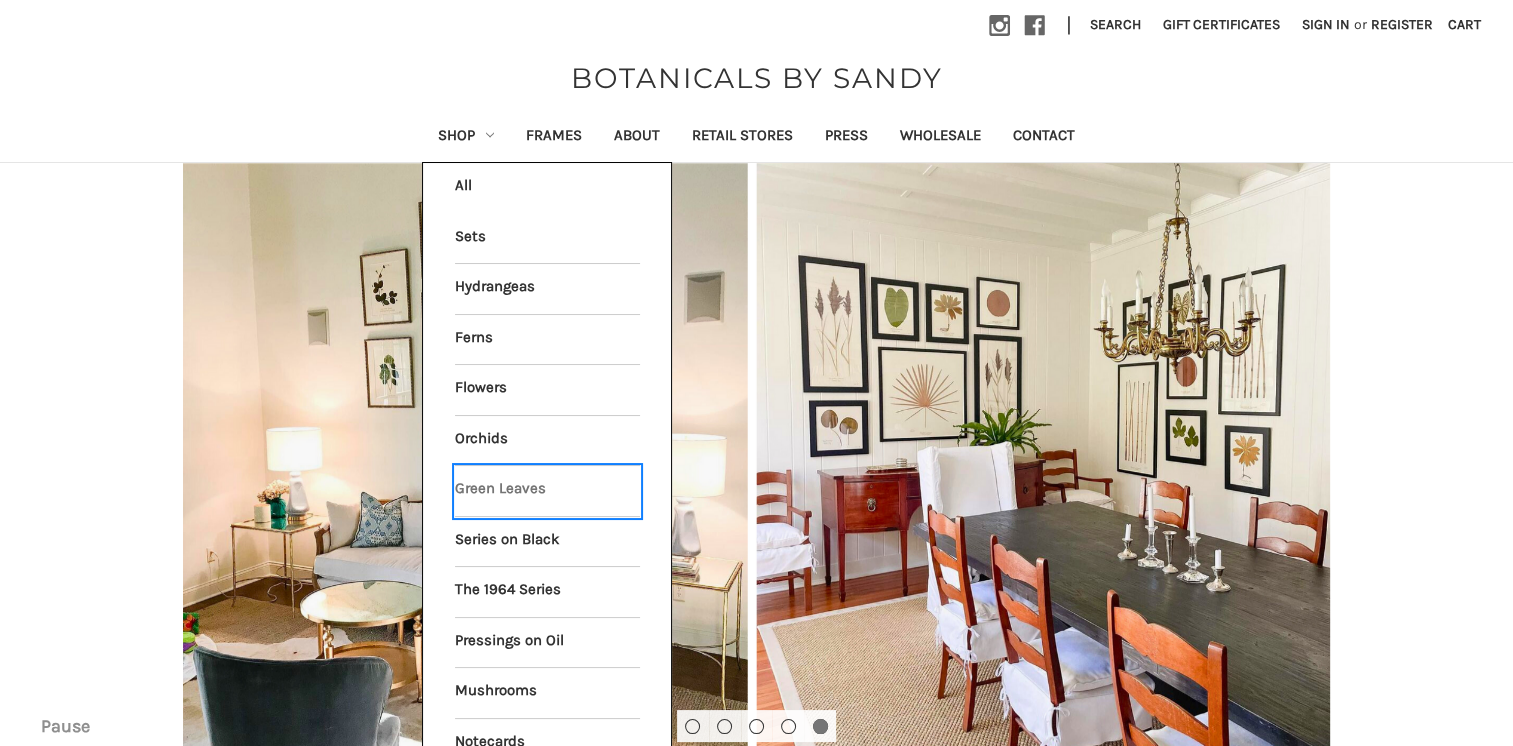 click on "Green Leaves" at bounding box center (547, 491) 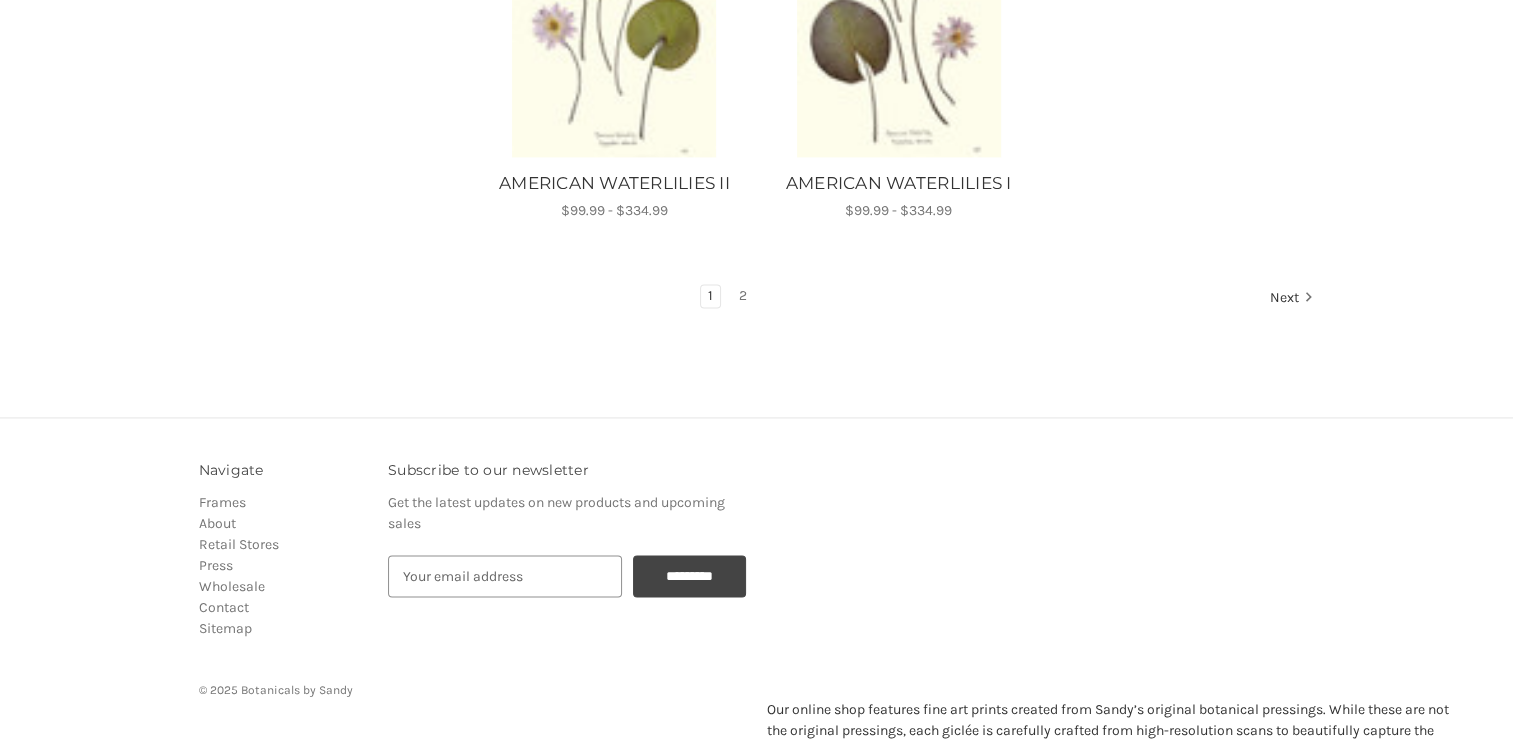 scroll, scrollTop: 2734, scrollLeft: 0, axis: vertical 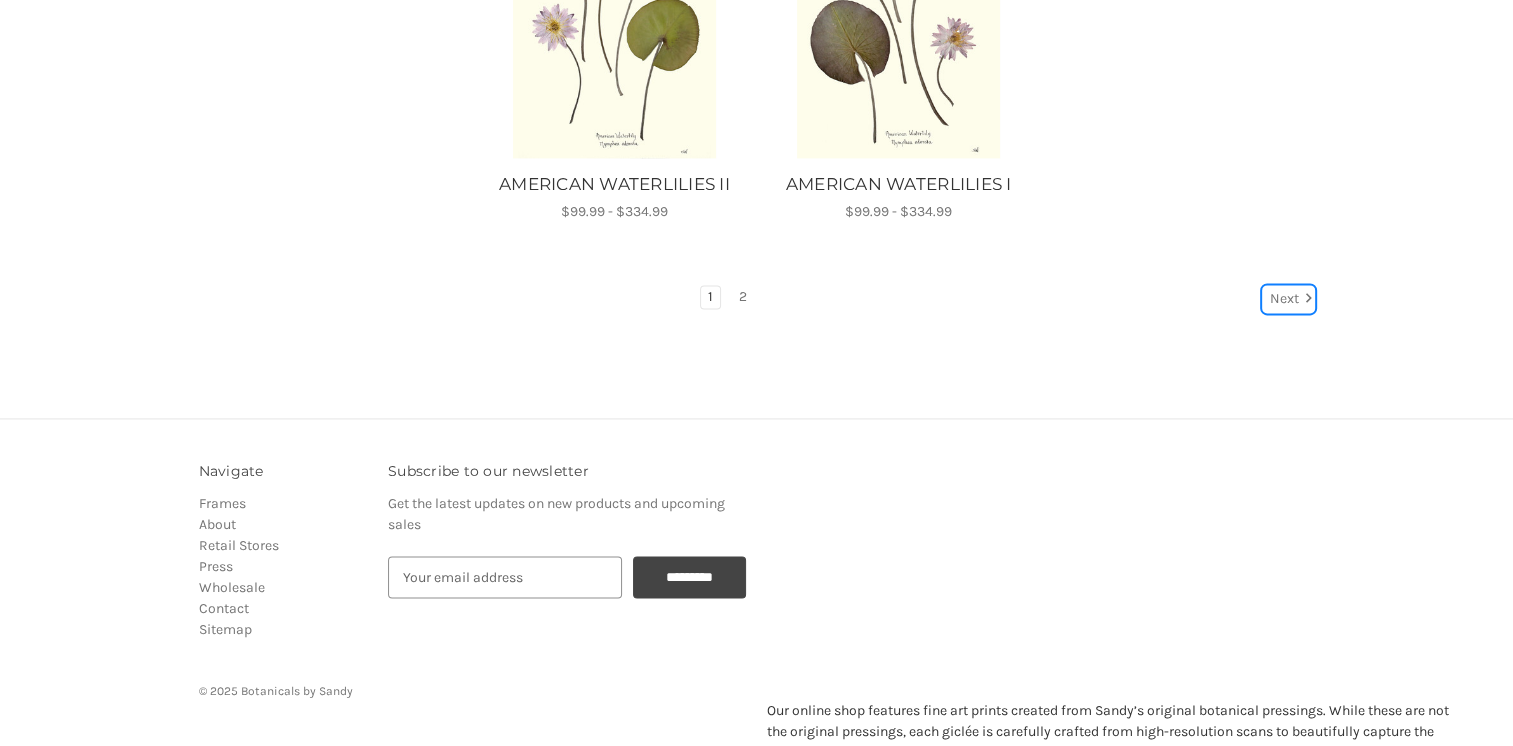 click on "Next" at bounding box center [1288, 299] 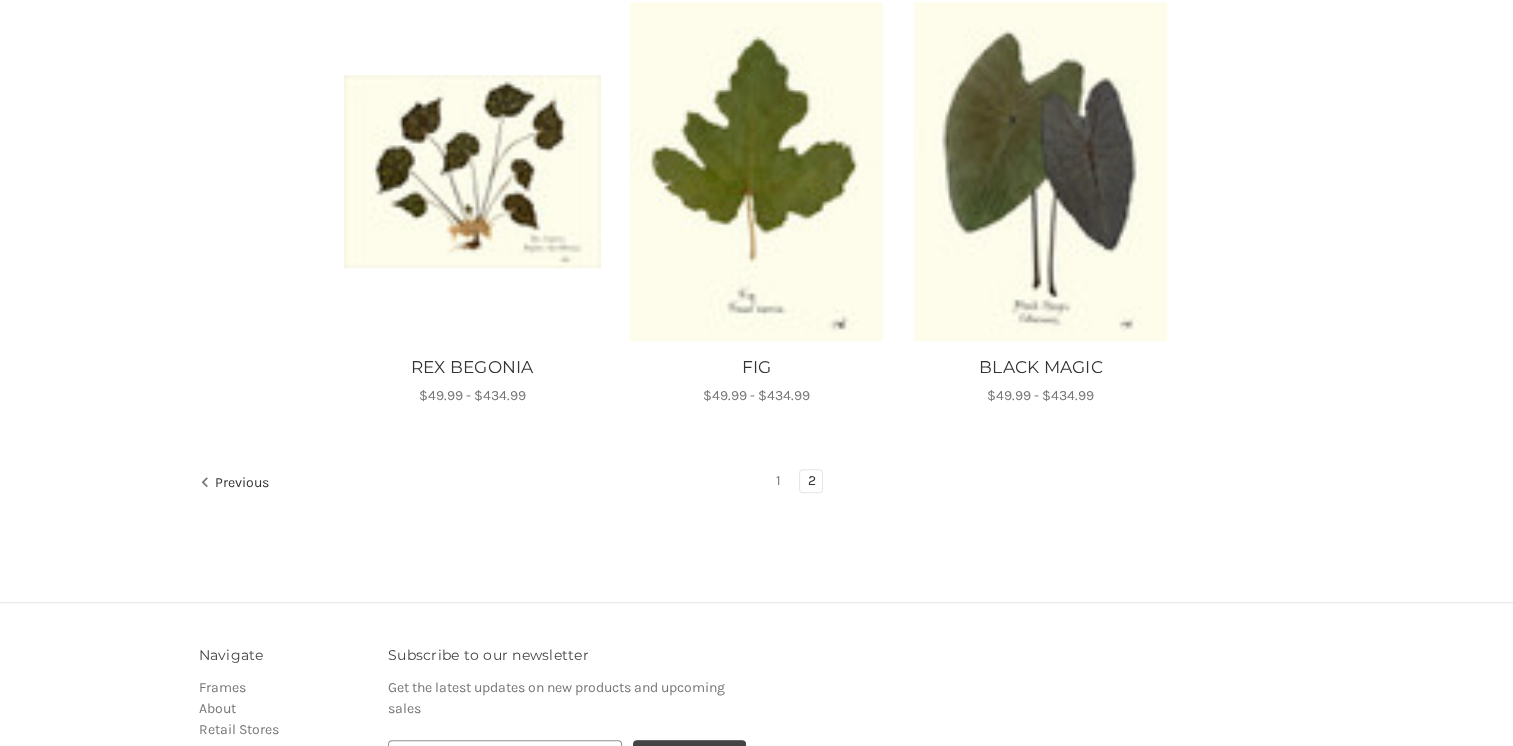 scroll, scrollTop: 1284, scrollLeft: 0, axis: vertical 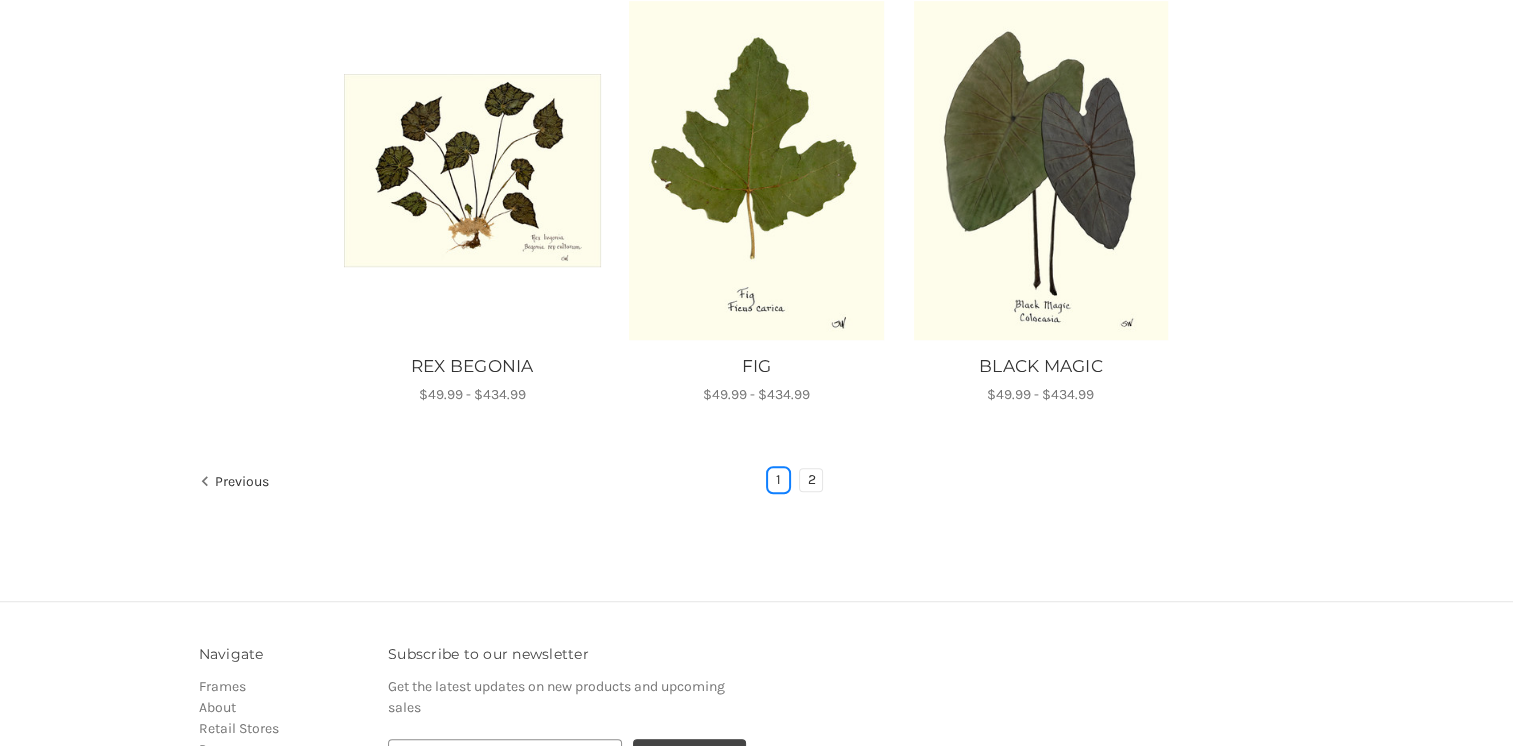 click on "1" at bounding box center [778, 480] 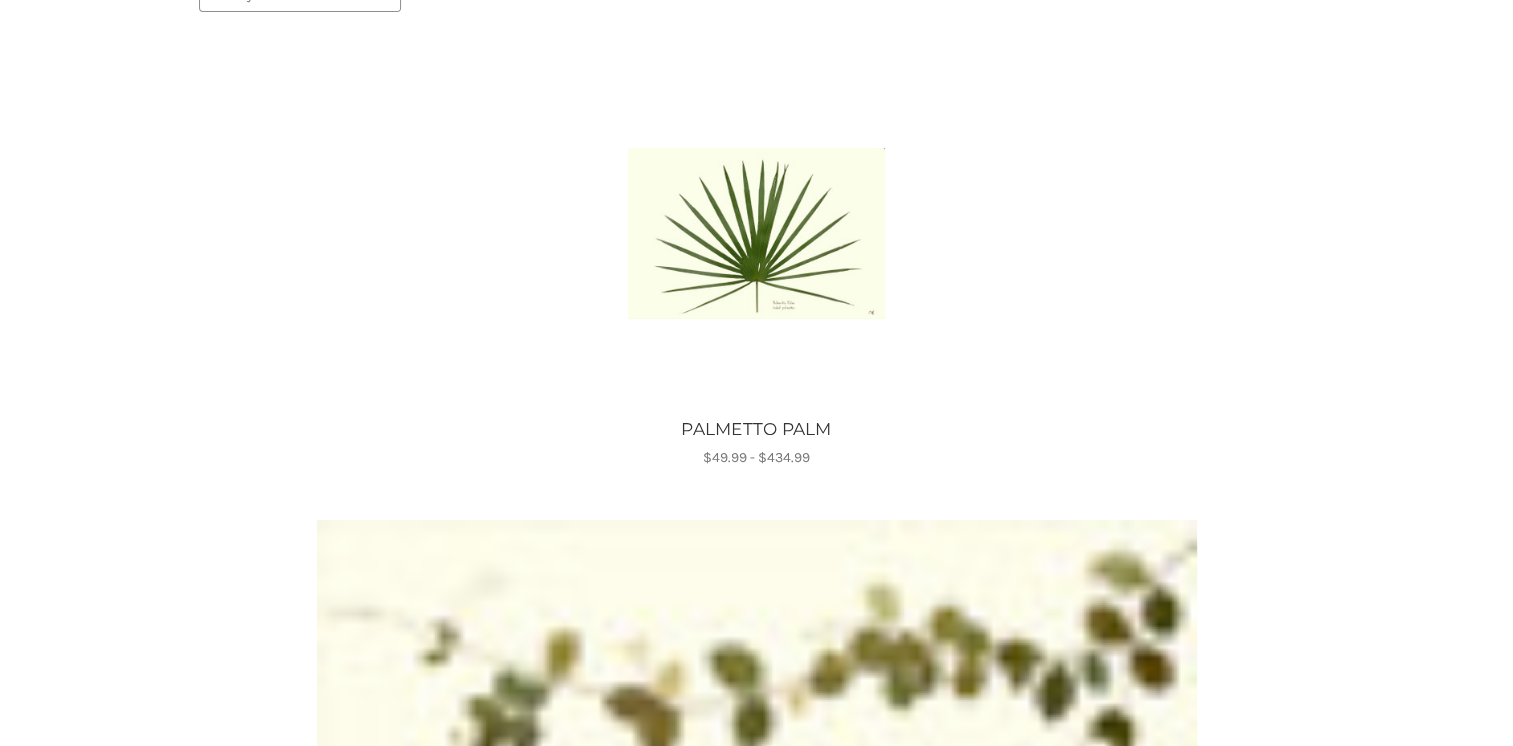 scroll, scrollTop: 332, scrollLeft: 0, axis: vertical 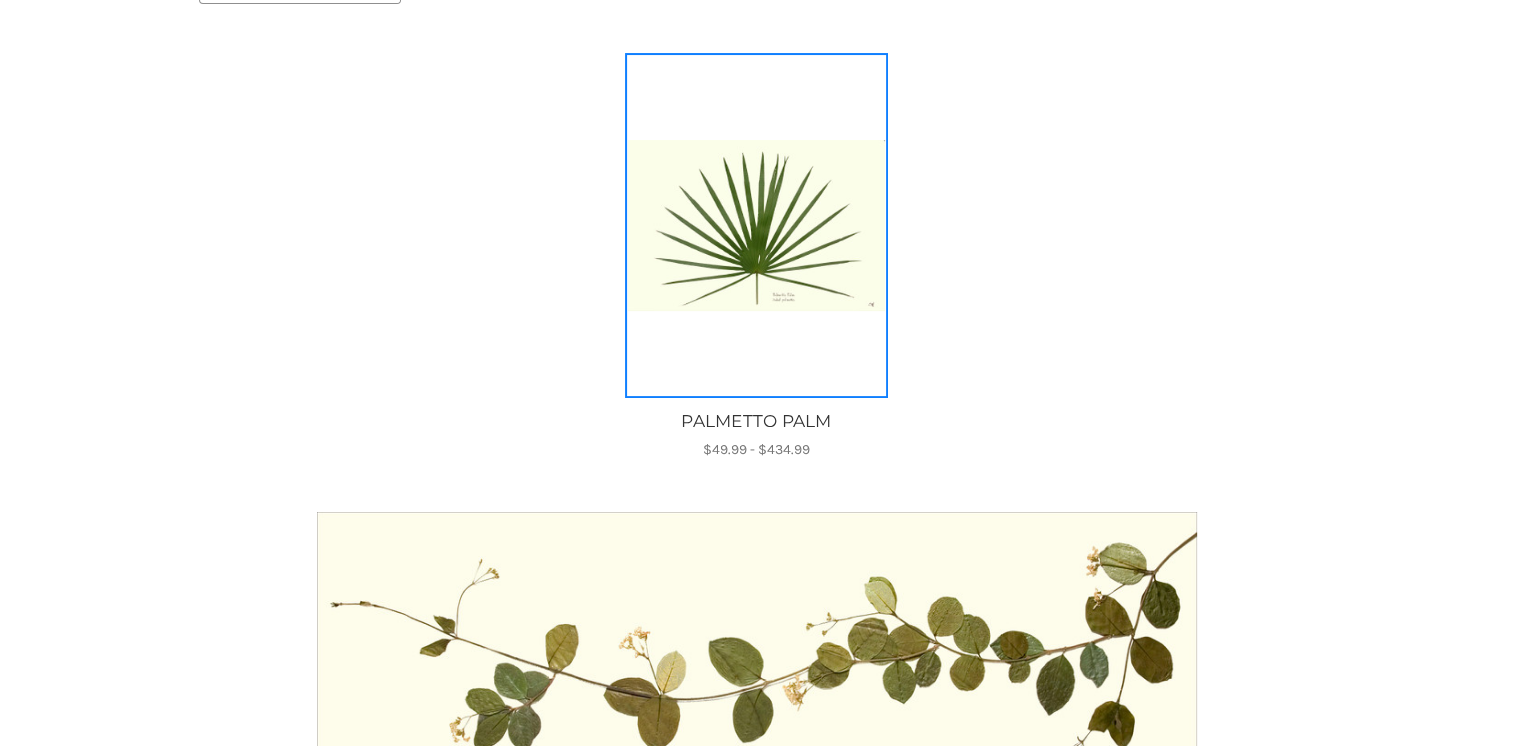 click at bounding box center (756, 225) 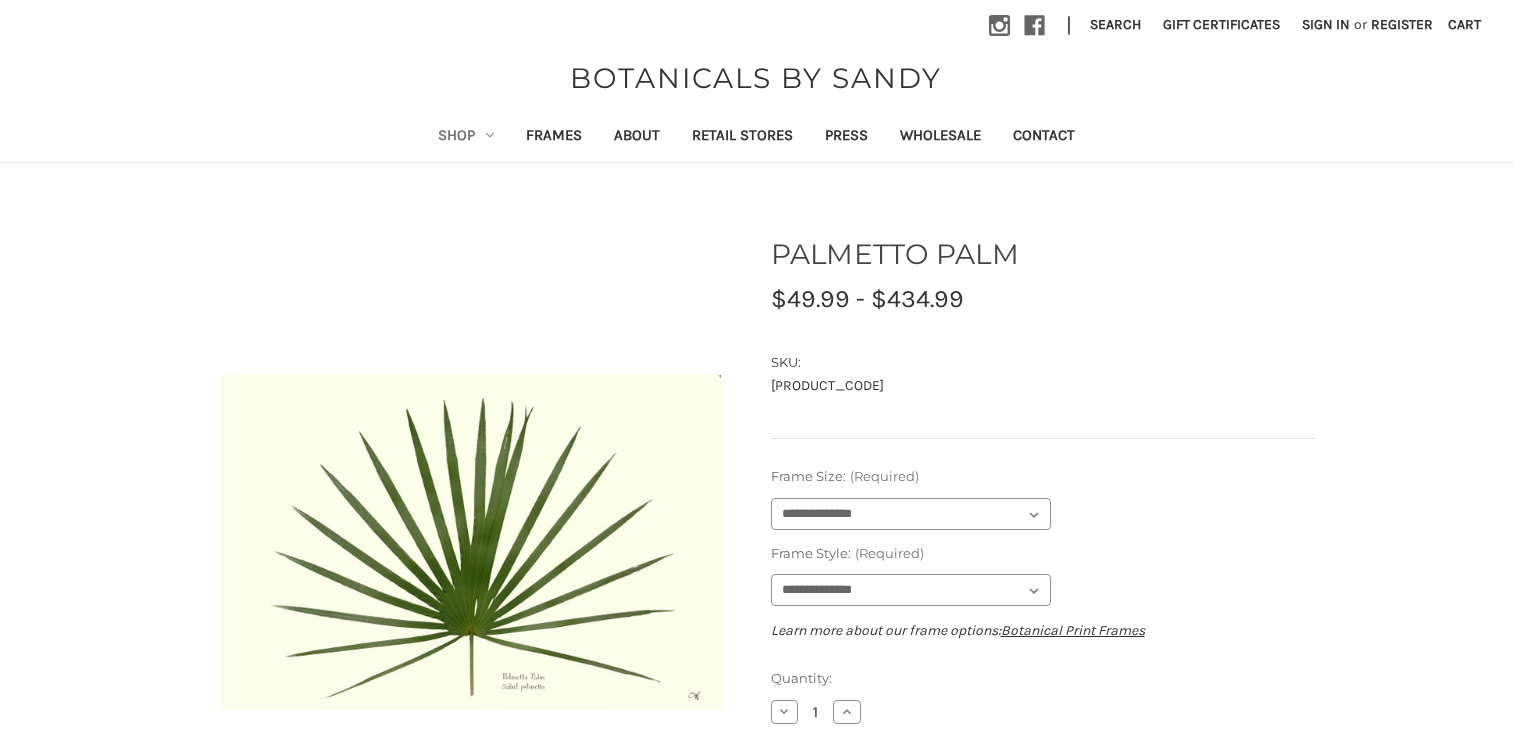 scroll, scrollTop: 0, scrollLeft: 0, axis: both 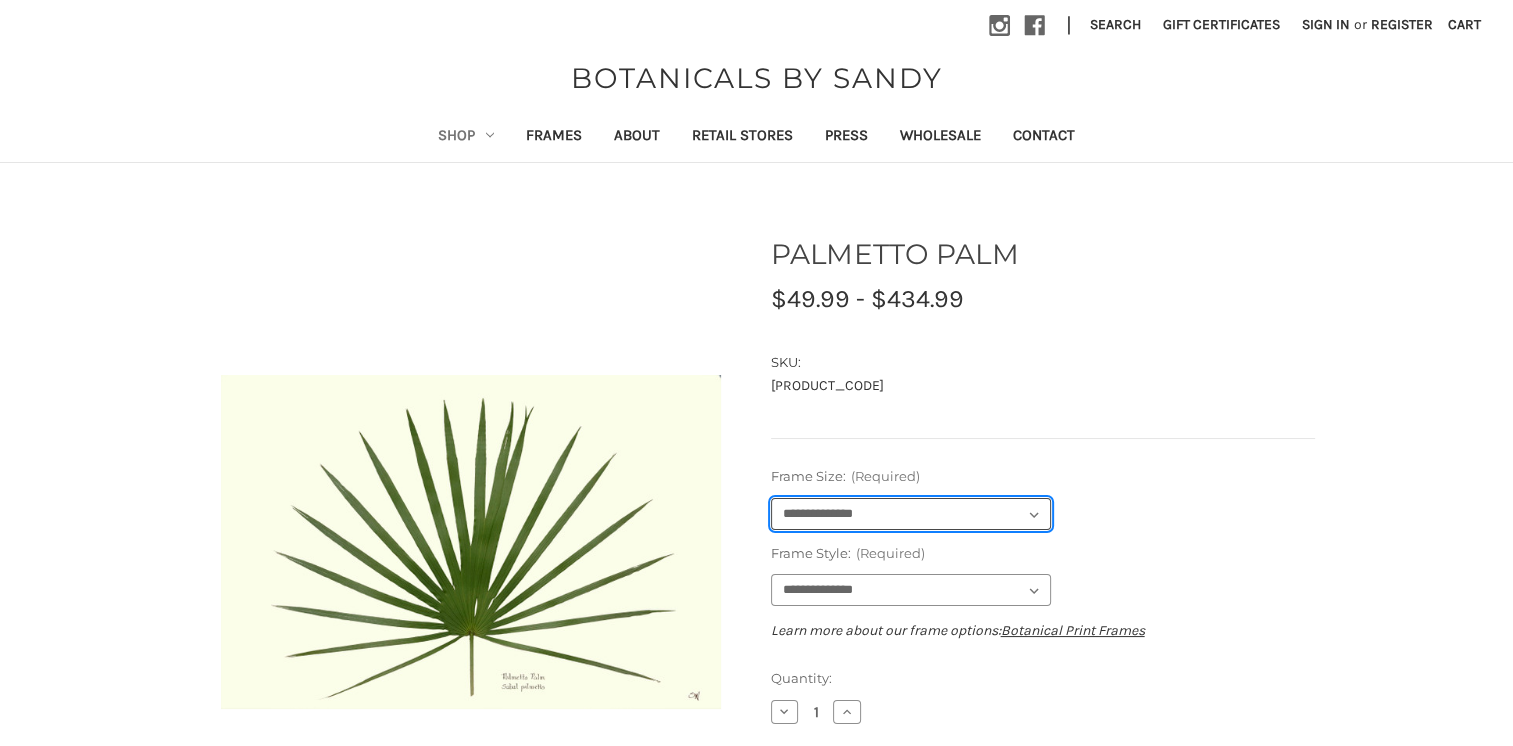 click on "**********" at bounding box center (911, 514) 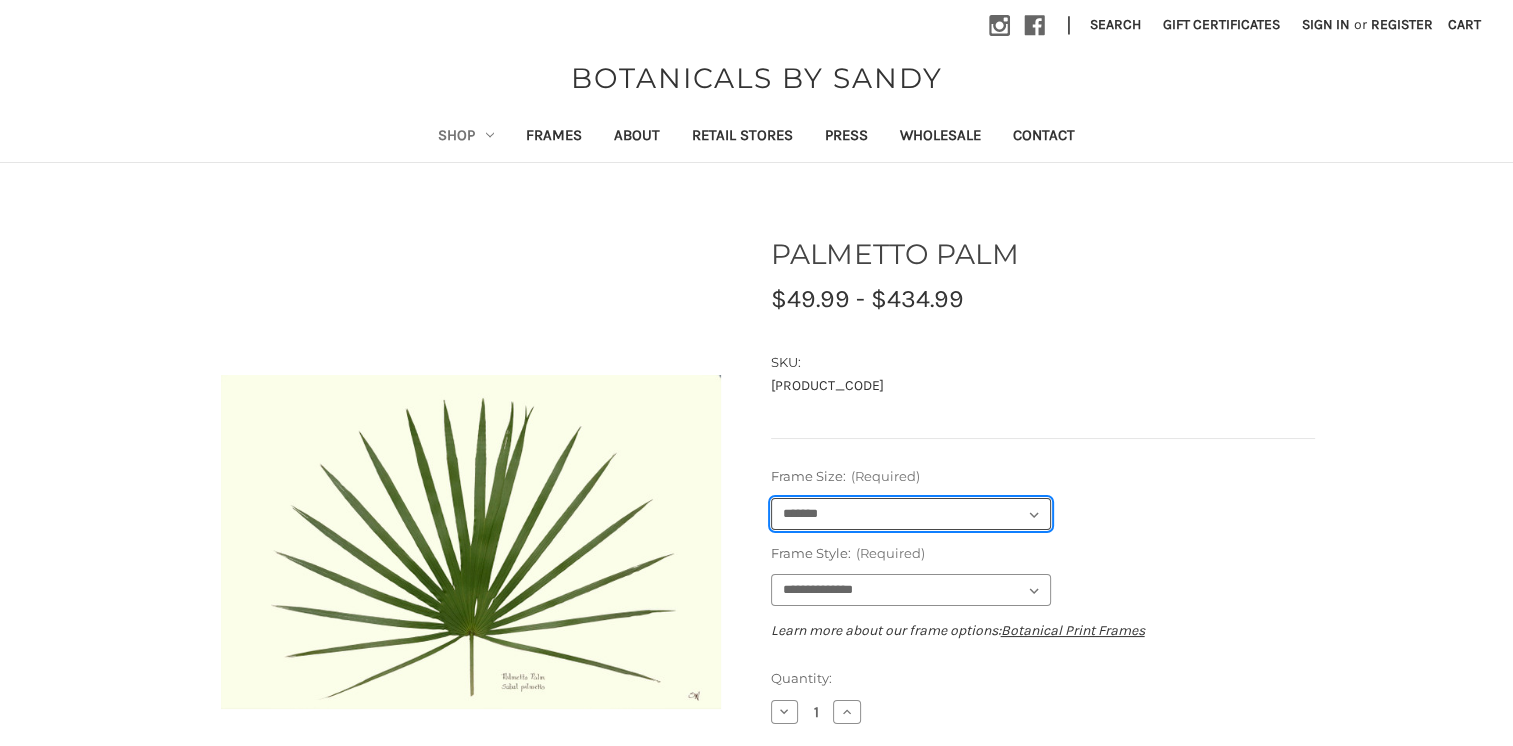 click on "**********" at bounding box center [911, 514] 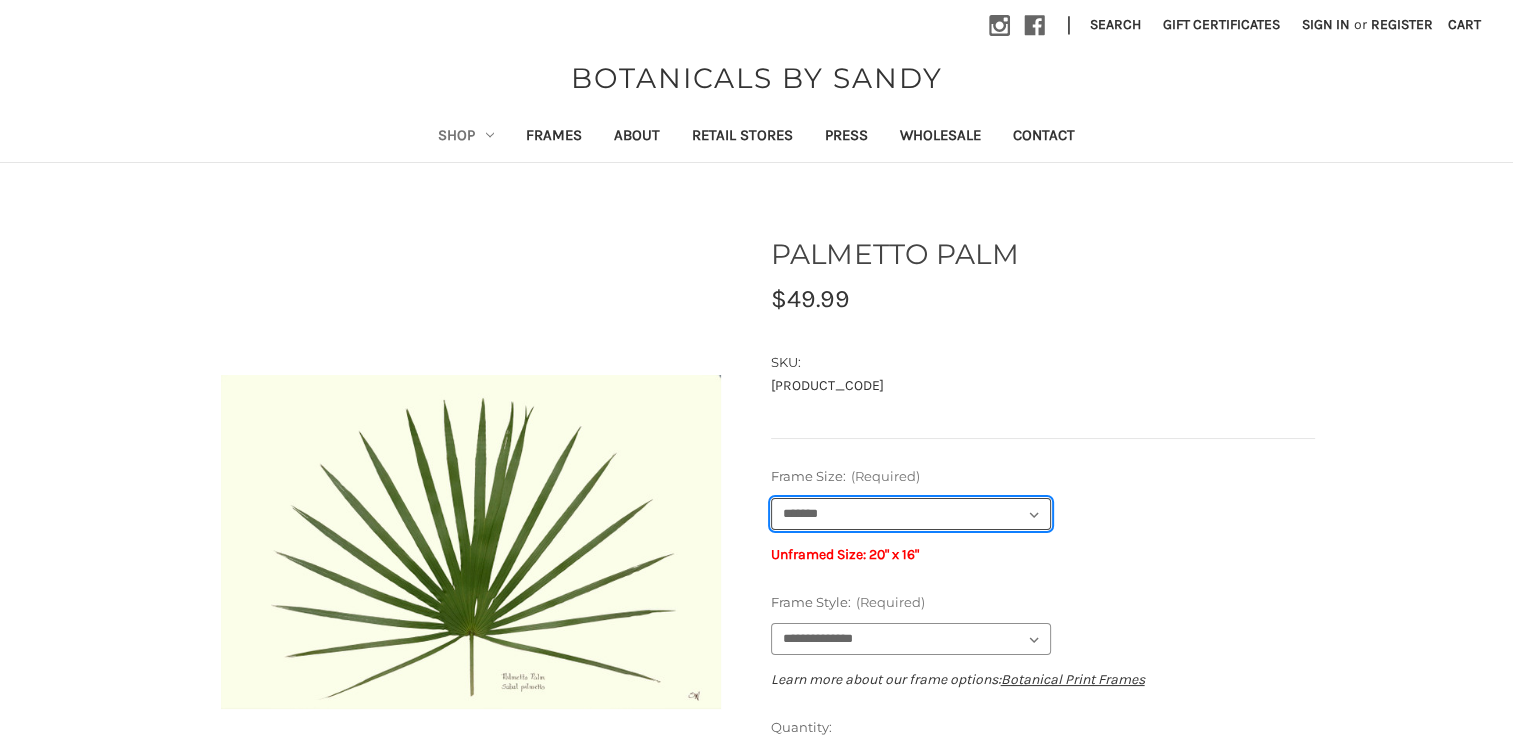 scroll, scrollTop: 140, scrollLeft: 0, axis: vertical 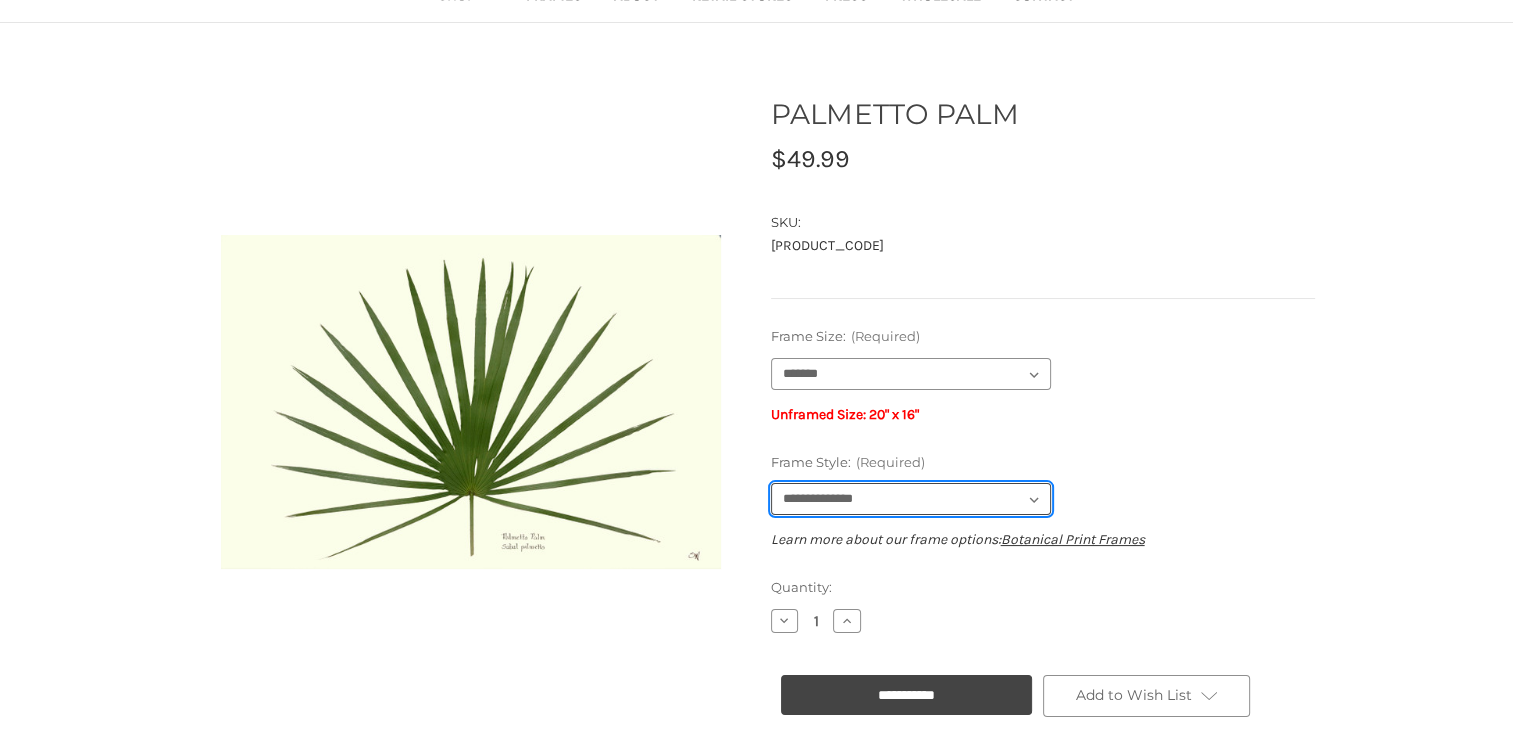 click on "**********" at bounding box center (911, 499) 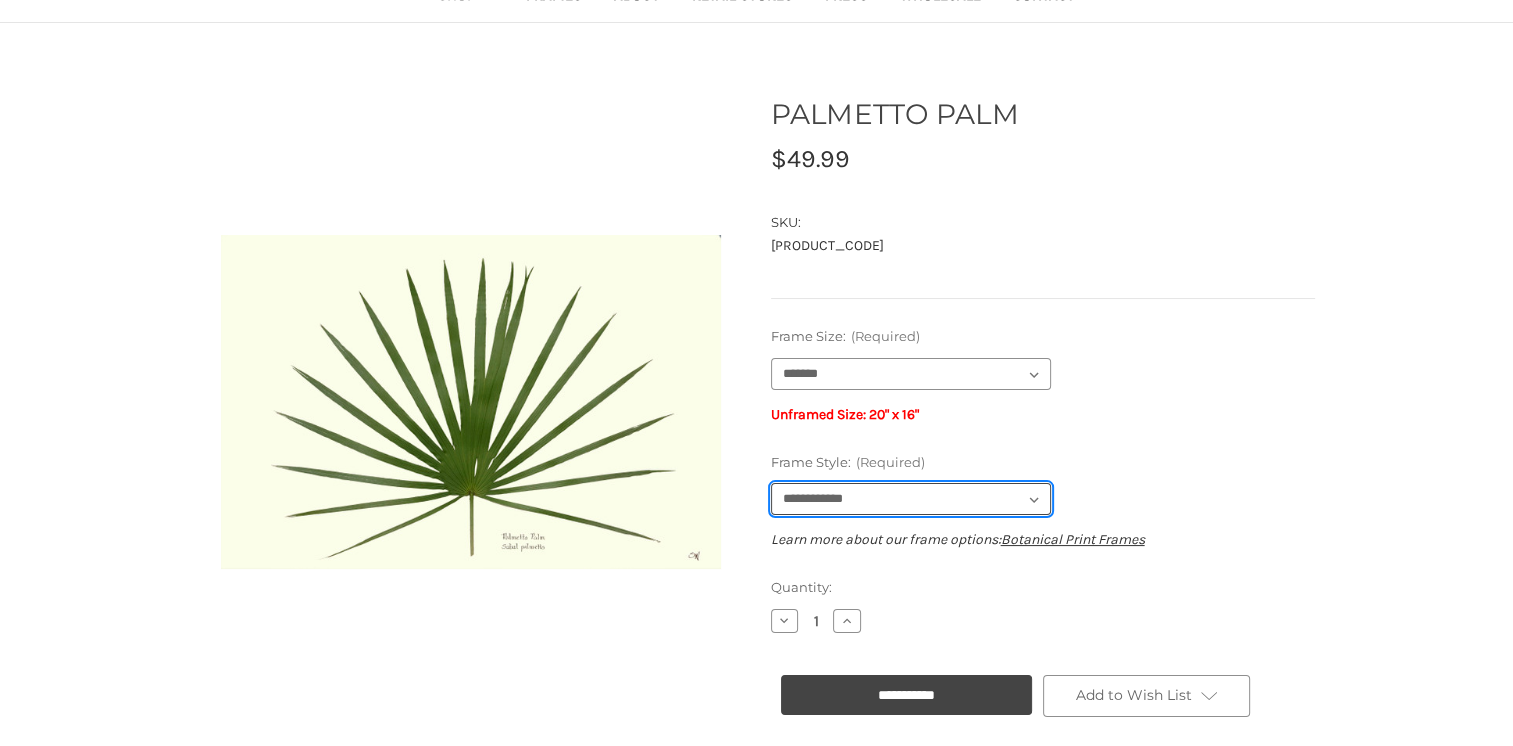 click on "**********" at bounding box center [911, 499] 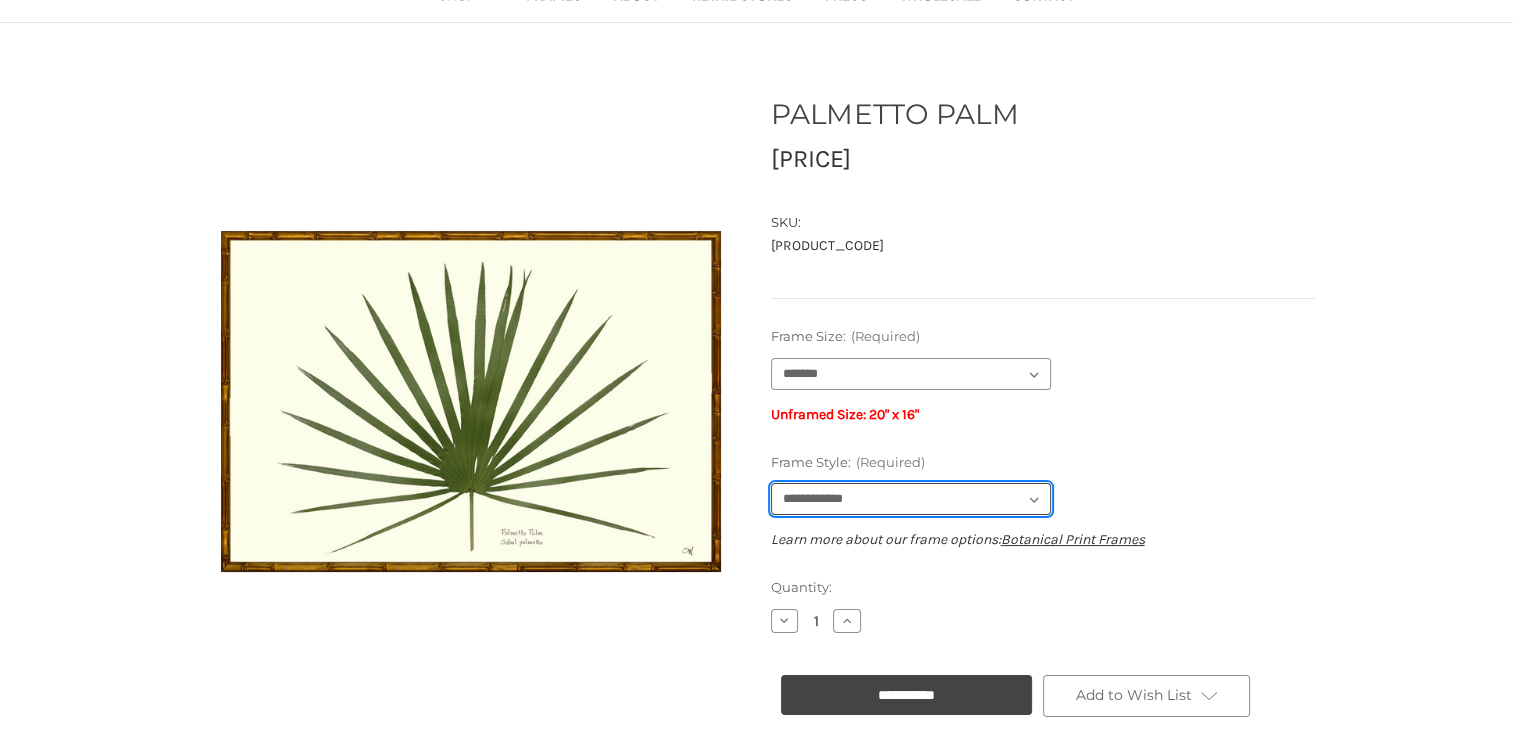 click on "**********" at bounding box center (911, 499) 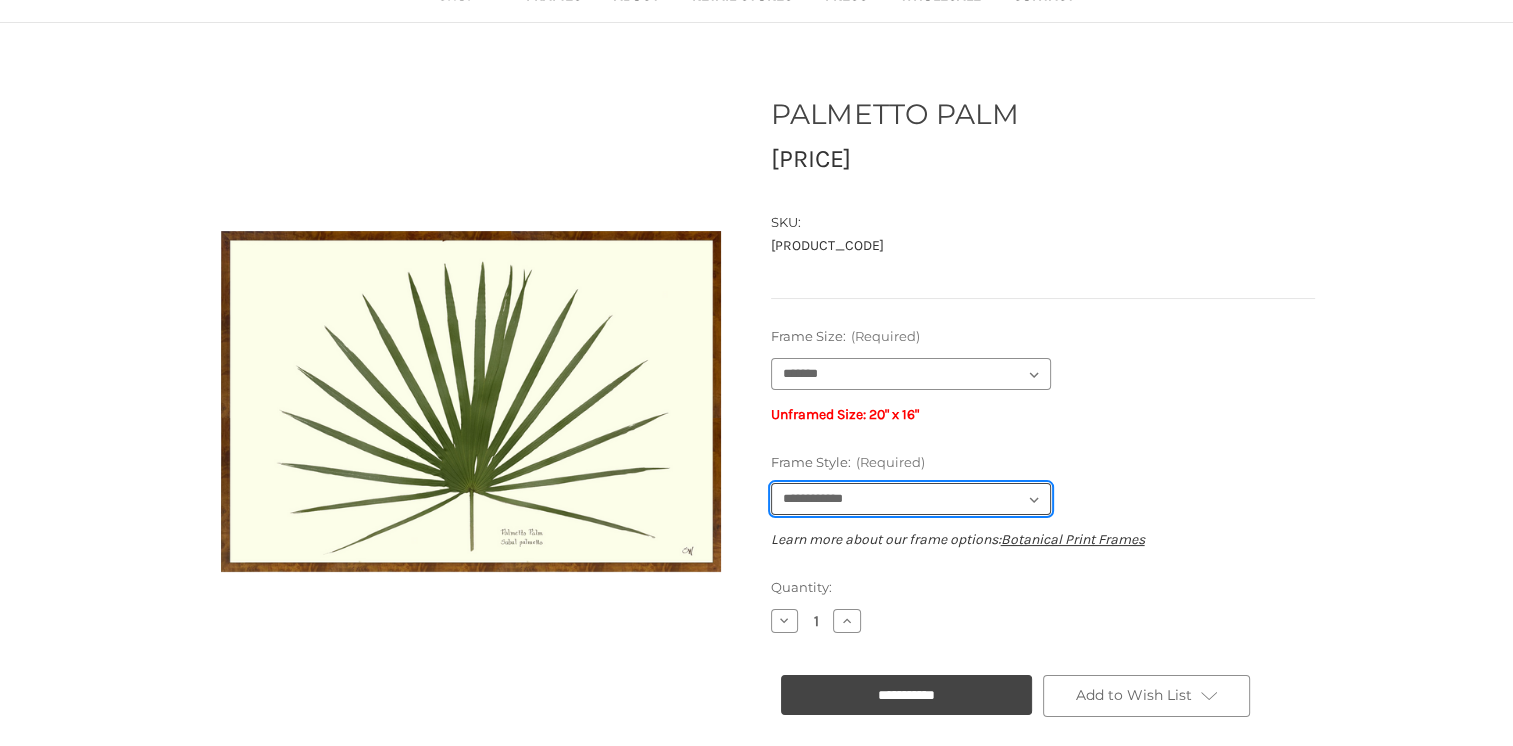 click on "**********" at bounding box center (911, 499) 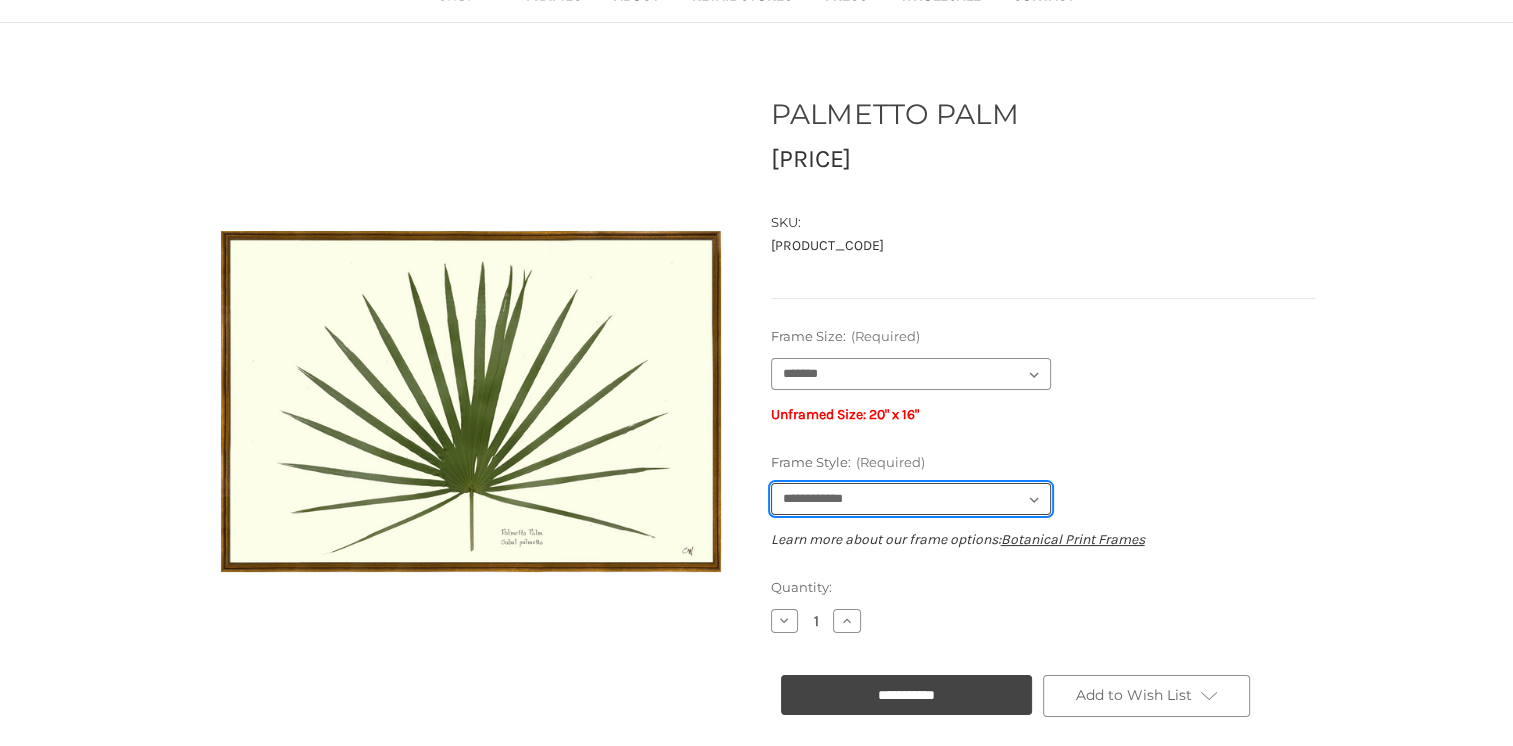 click on "**********" at bounding box center (911, 499) 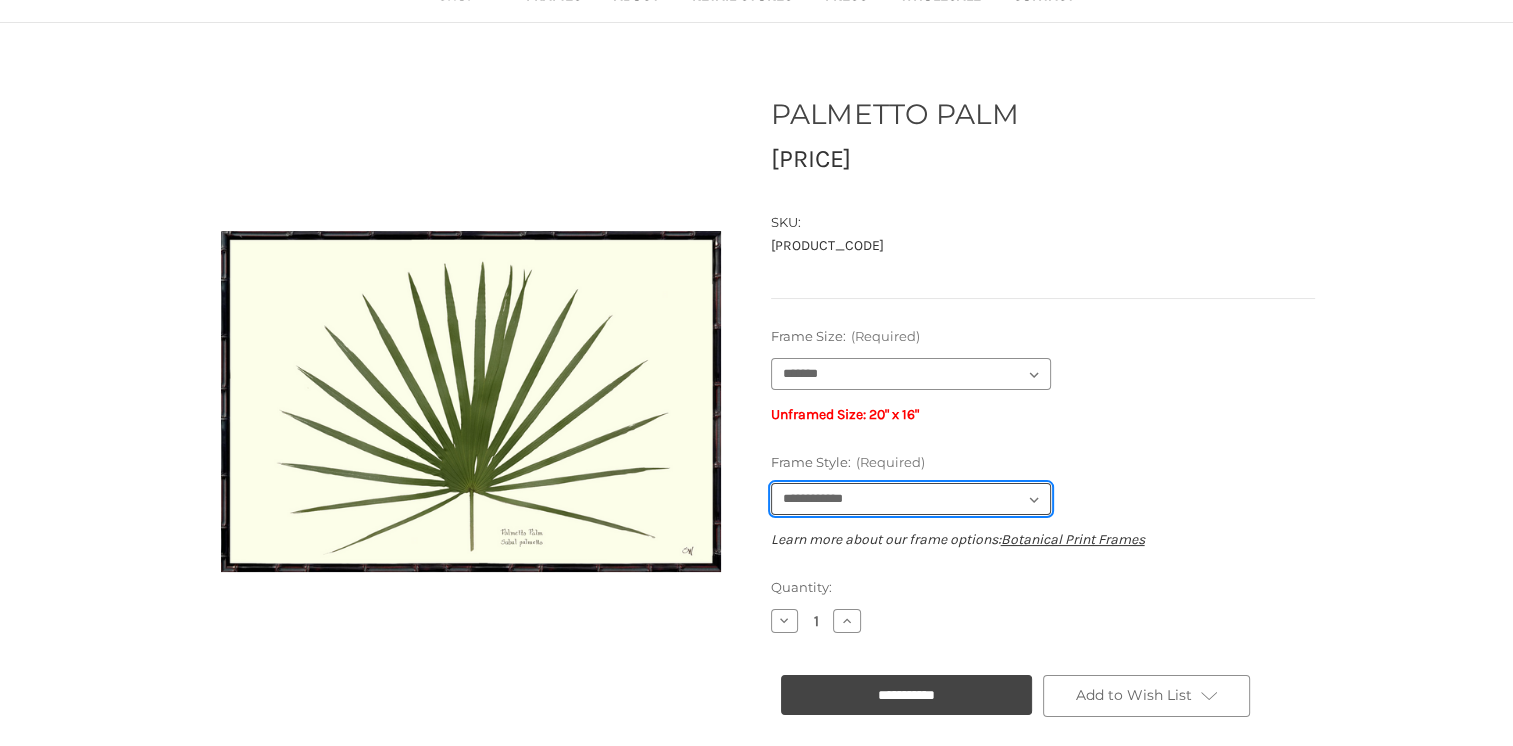 click on "**********" at bounding box center (911, 499) 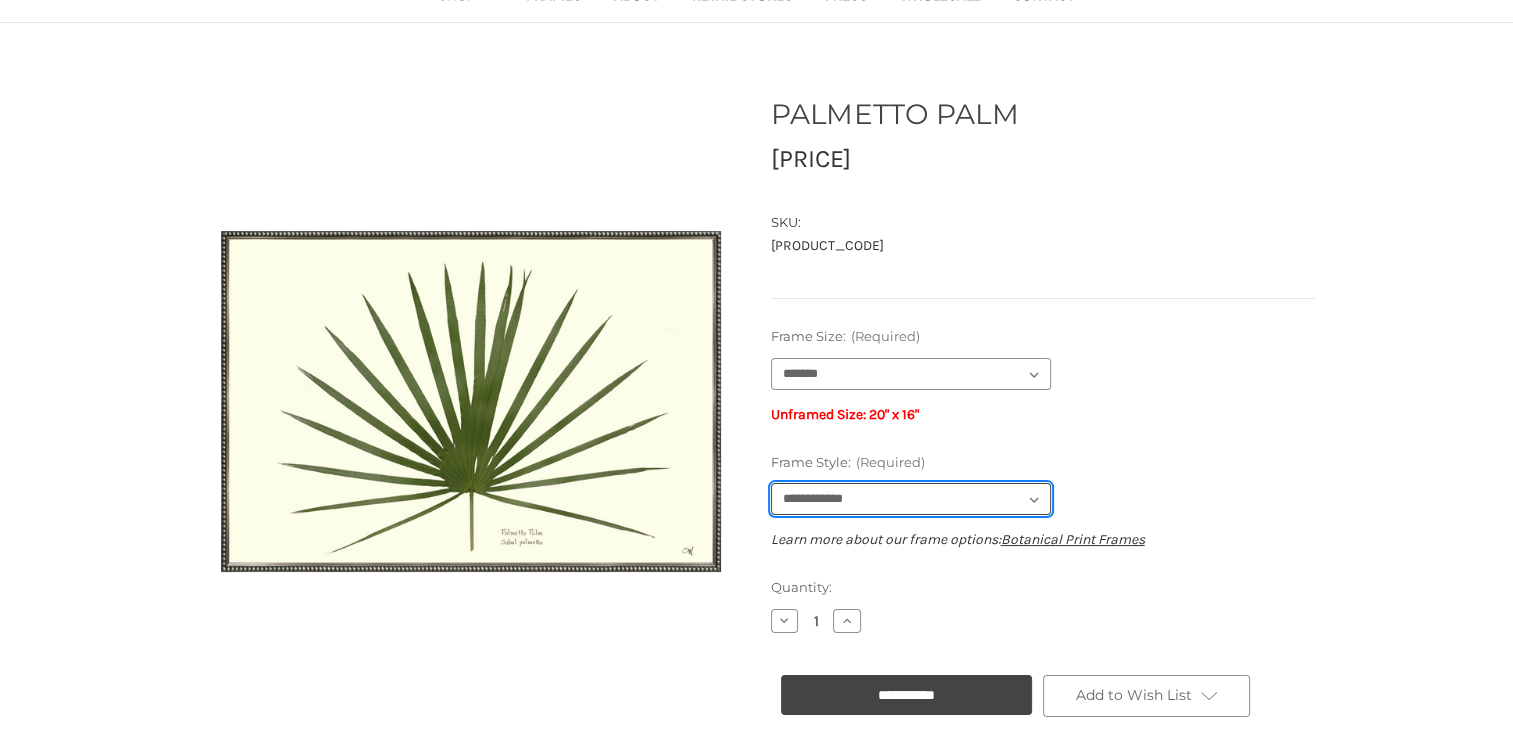 click on "**********" at bounding box center (911, 499) 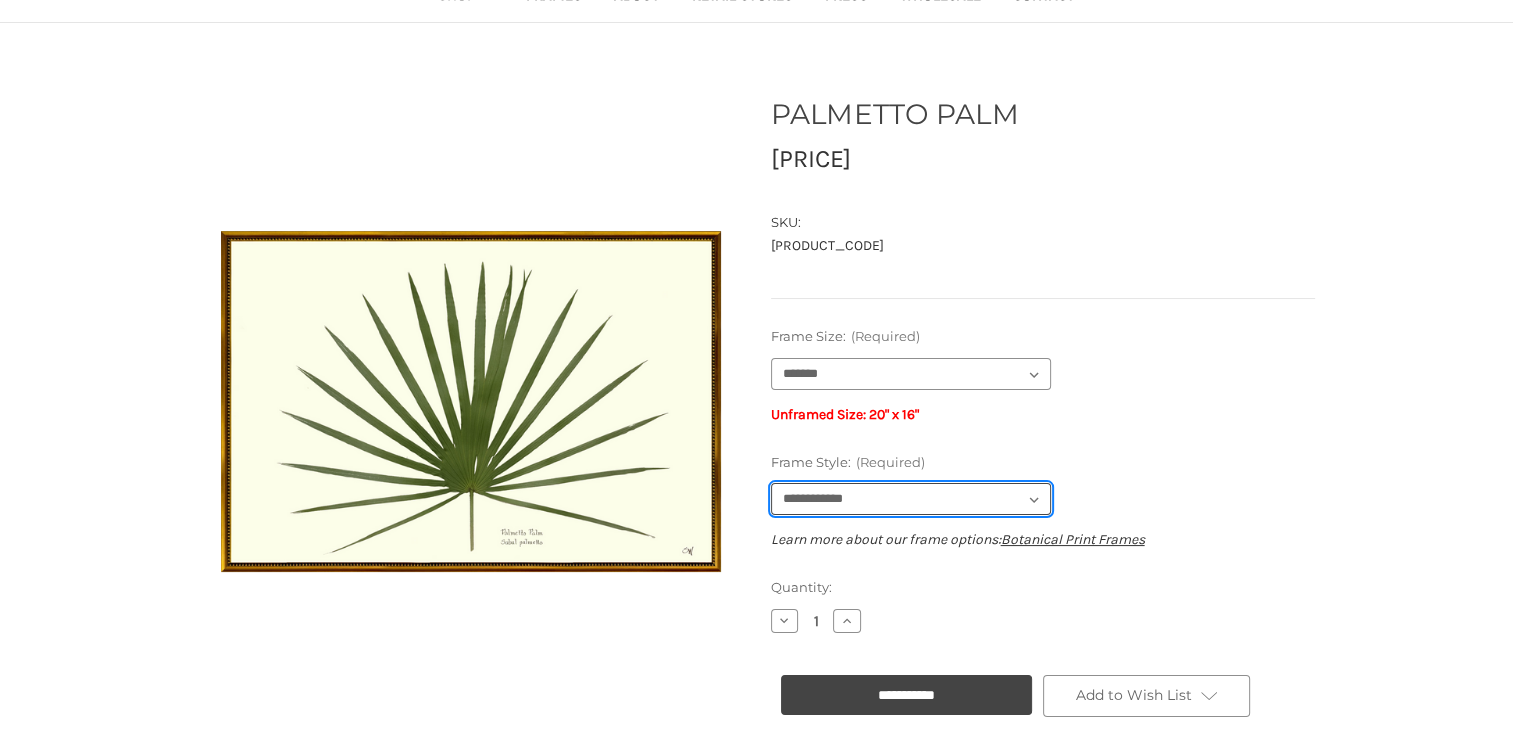 click on "**********" at bounding box center [911, 499] 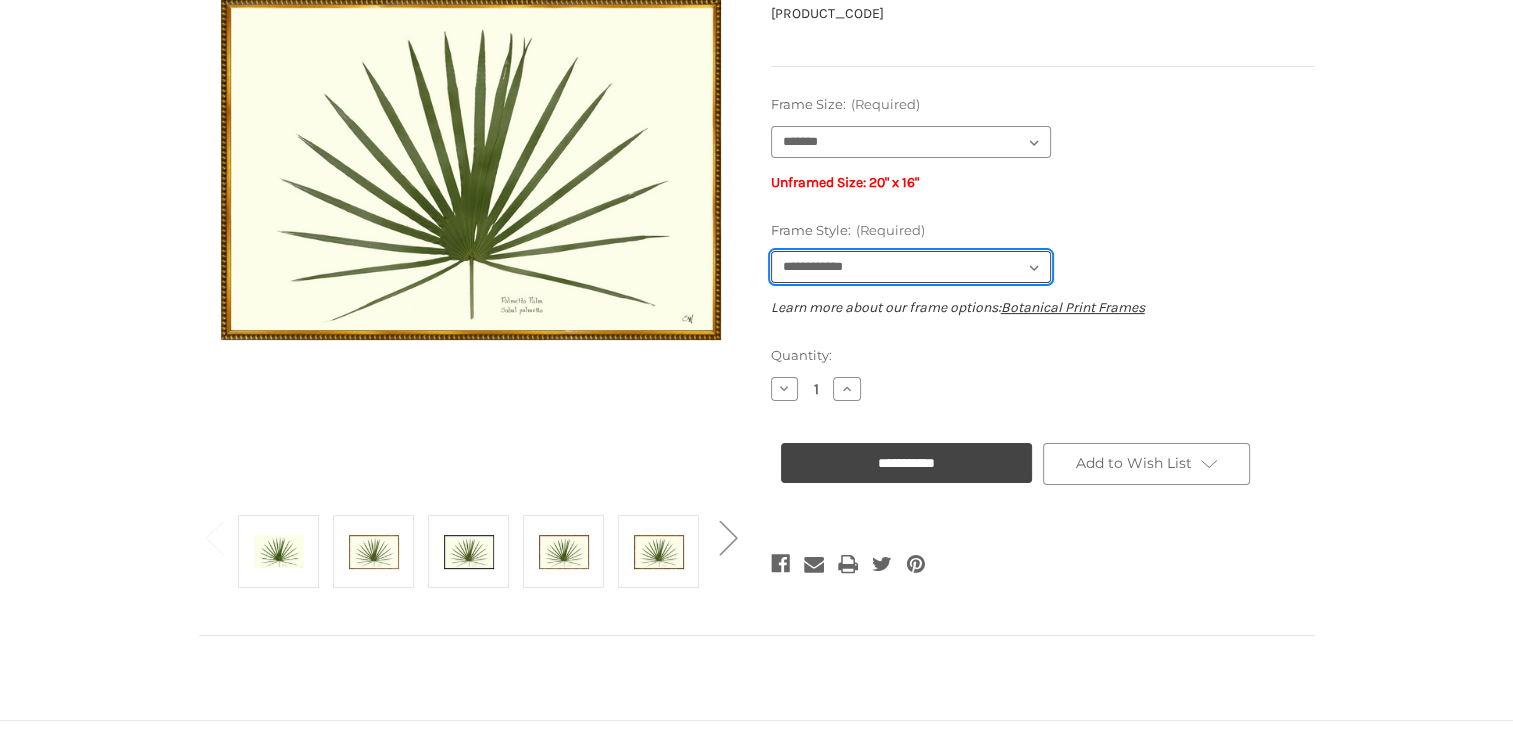 scroll, scrollTop: 334, scrollLeft: 0, axis: vertical 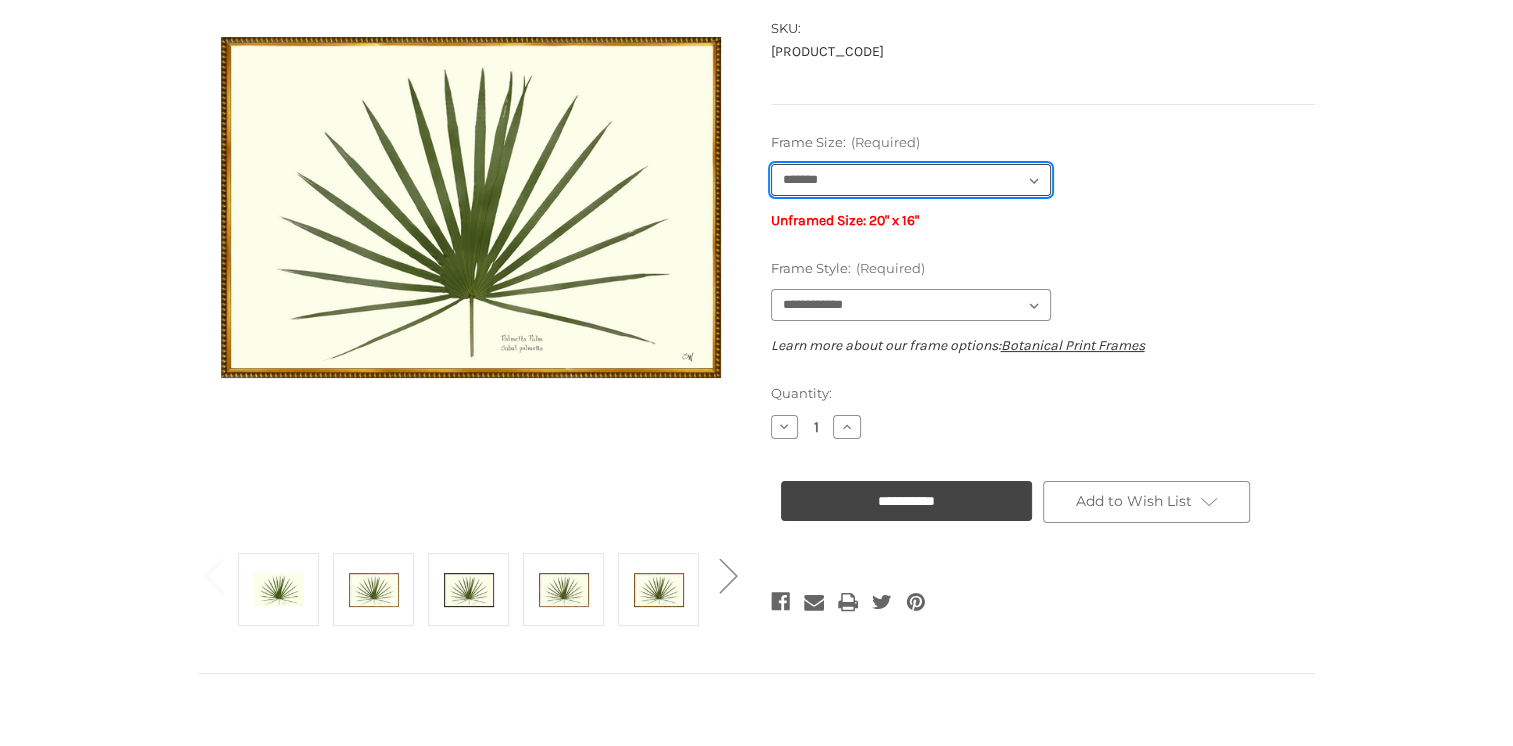 click on "**********" at bounding box center (911, 180) 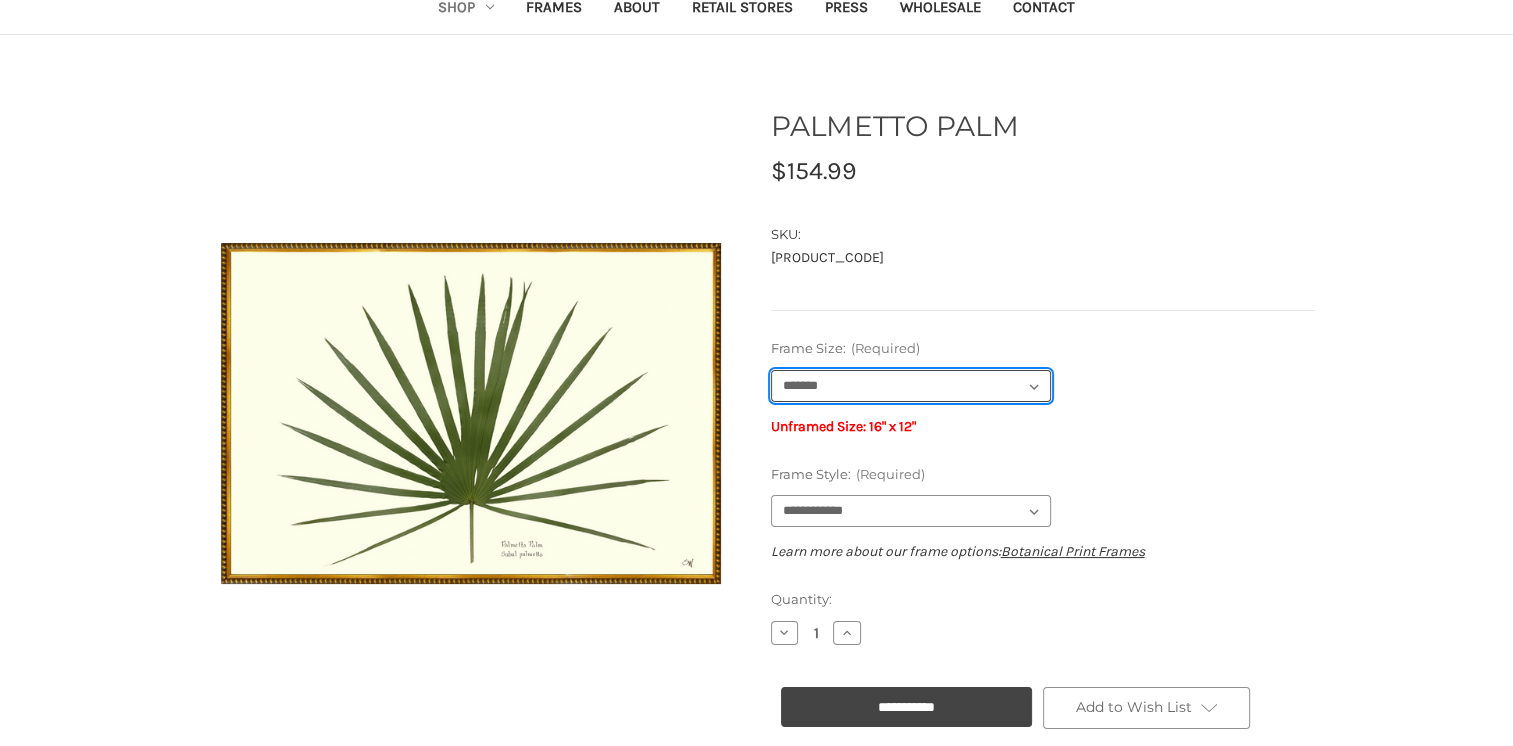 scroll, scrollTop: 127, scrollLeft: 0, axis: vertical 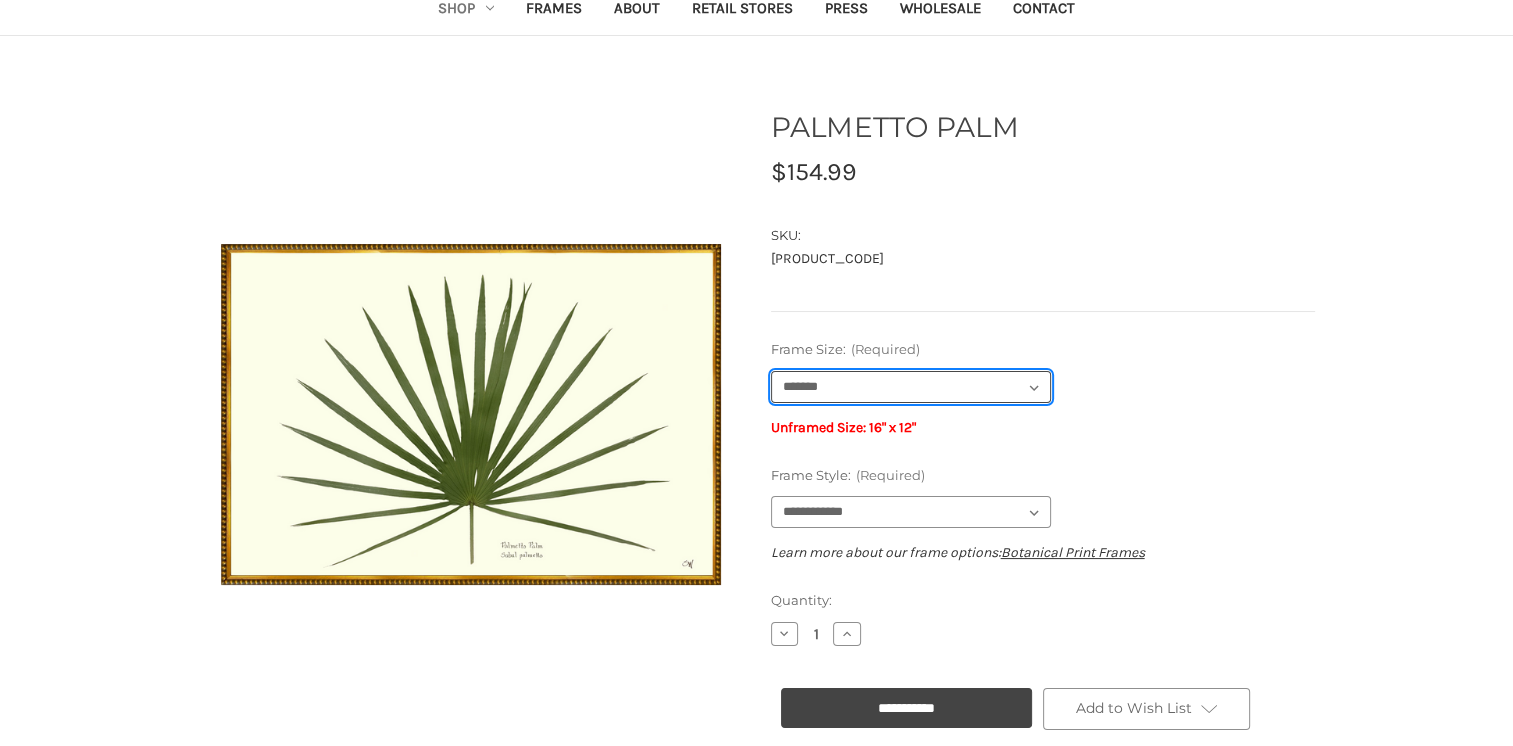 click on "**********" at bounding box center (911, 387) 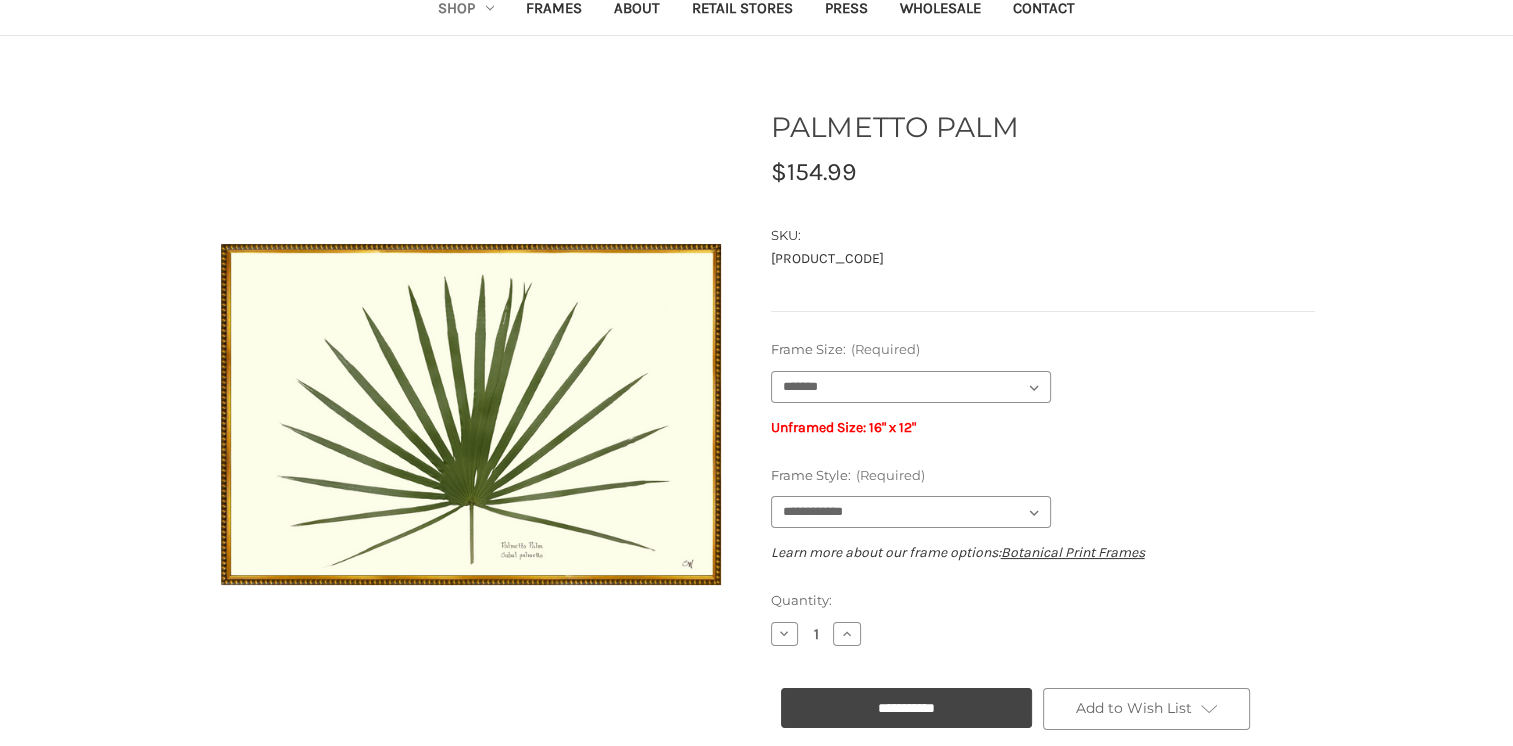 click on "**********" at bounding box center (1043, 395) 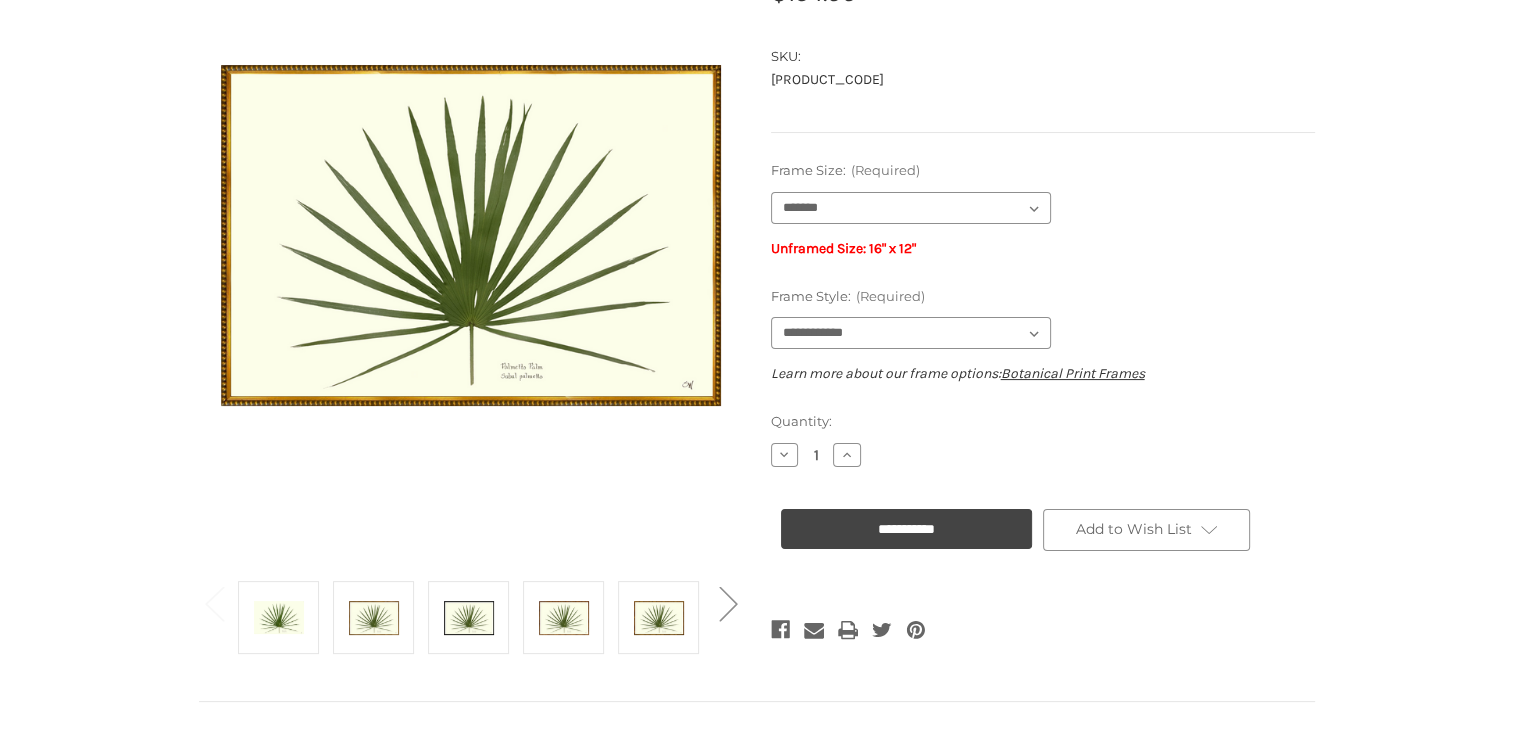 scroll, scrollTop: 307, scrollLeft: 0, axis: vertical 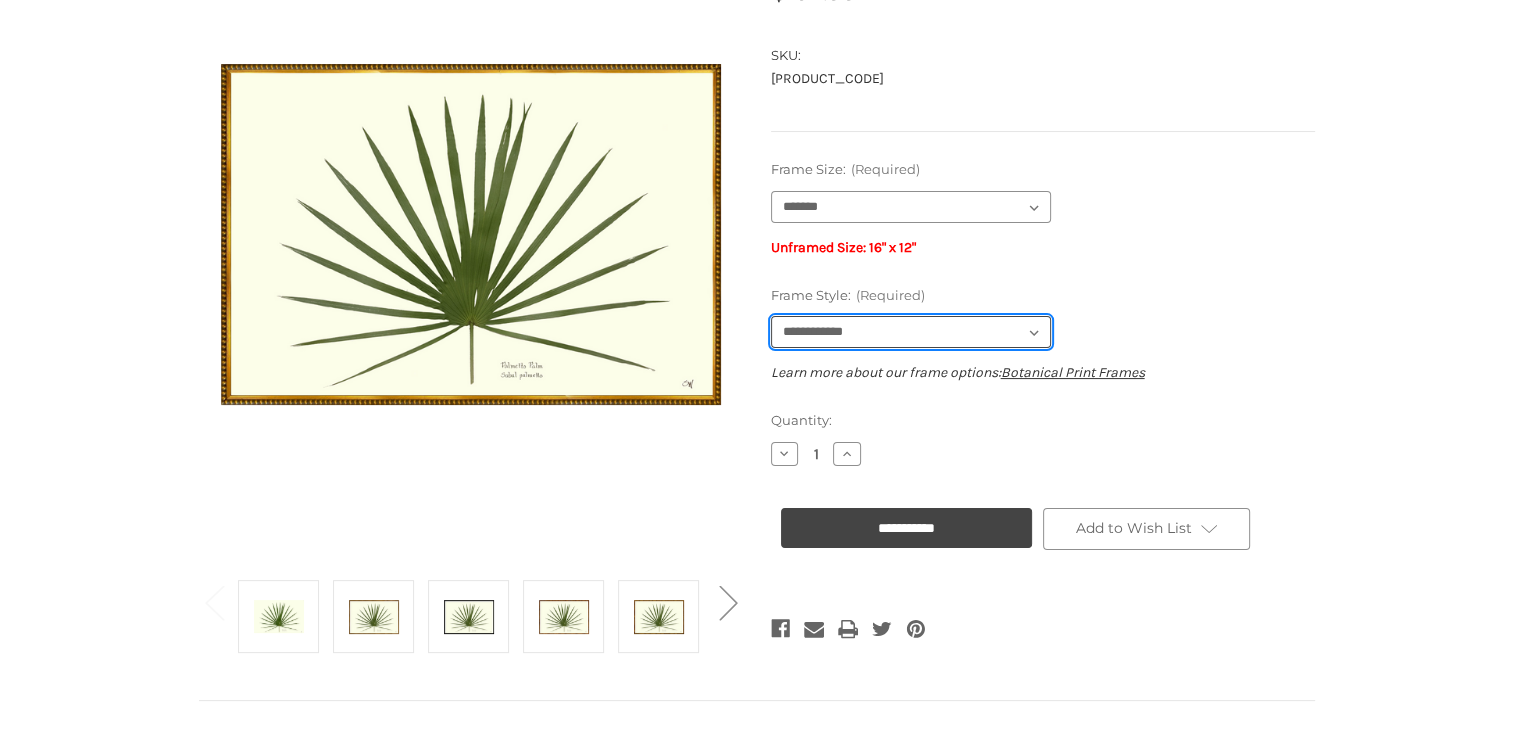 click on "**********" at bounding box center [911, 332] 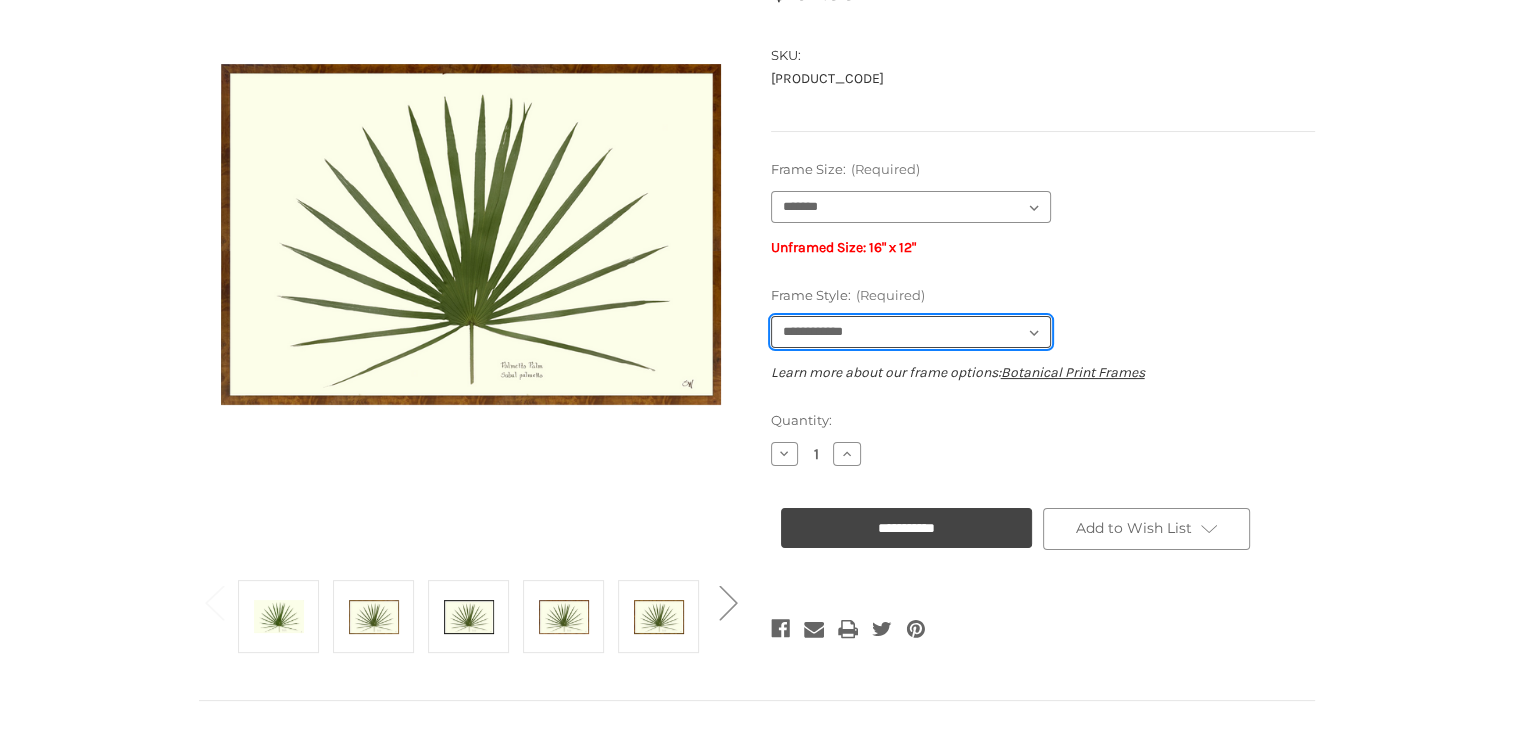 click on "**********" at bounding box center [911, 332] 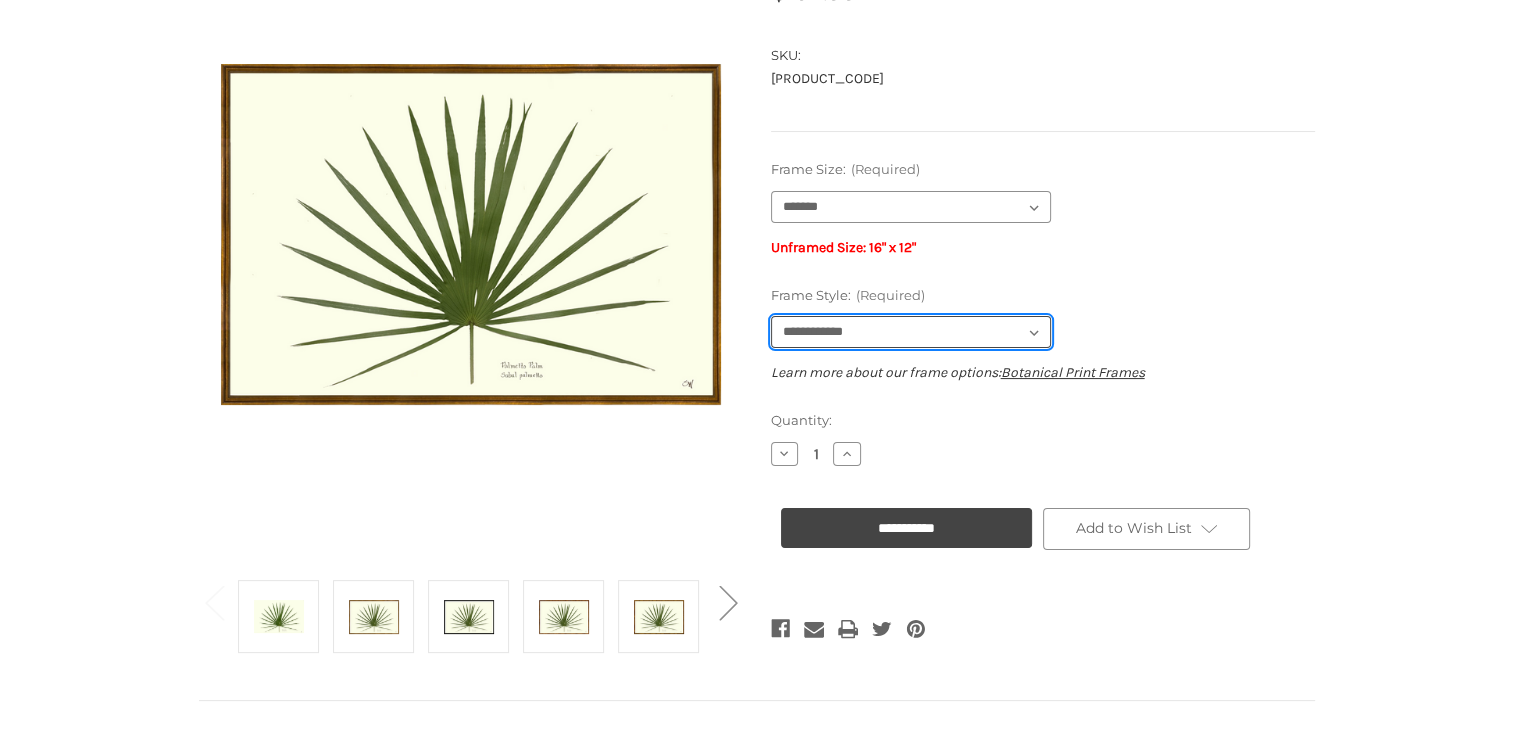 click on "**********" at bounding box center (911, 332) 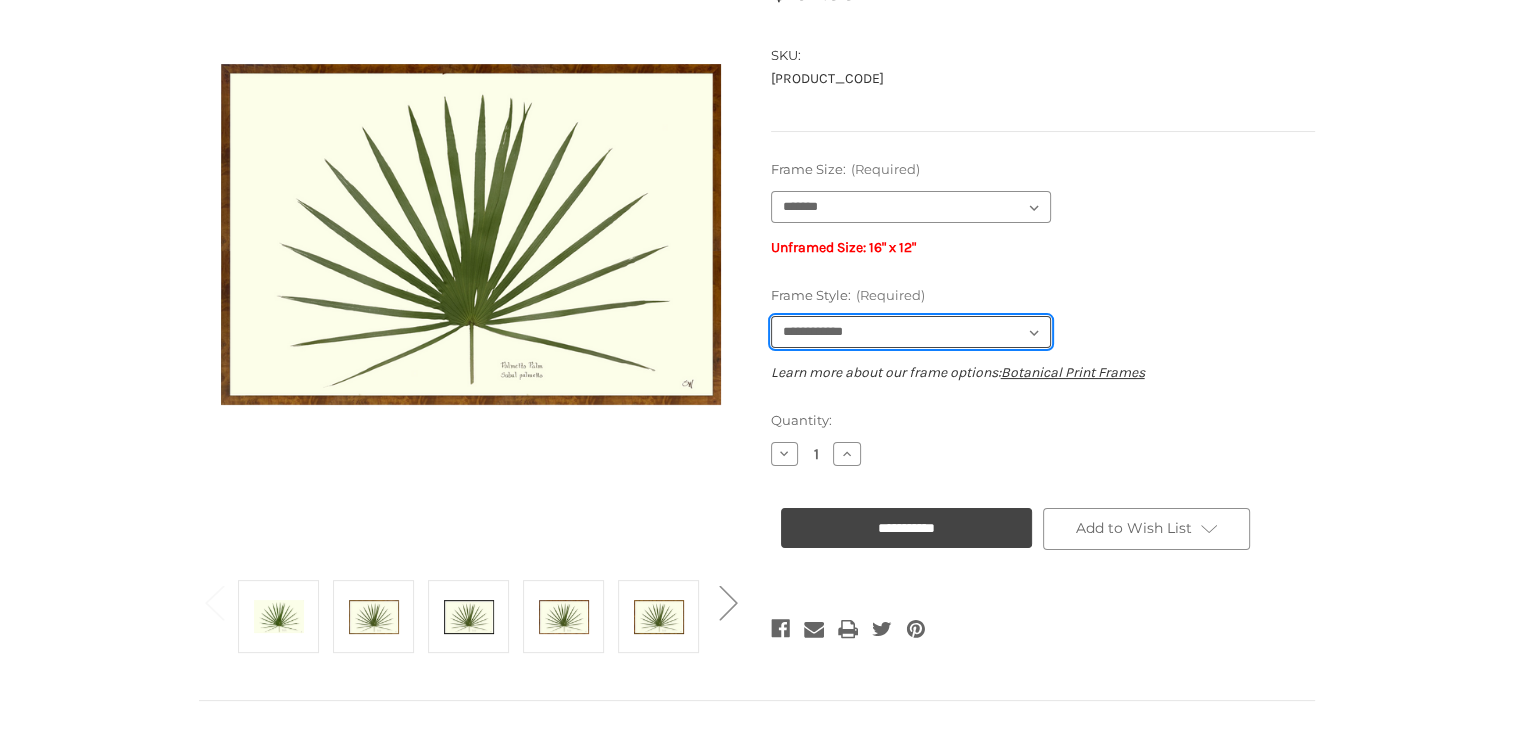 click on "**********" at bounding box center (911, 332) 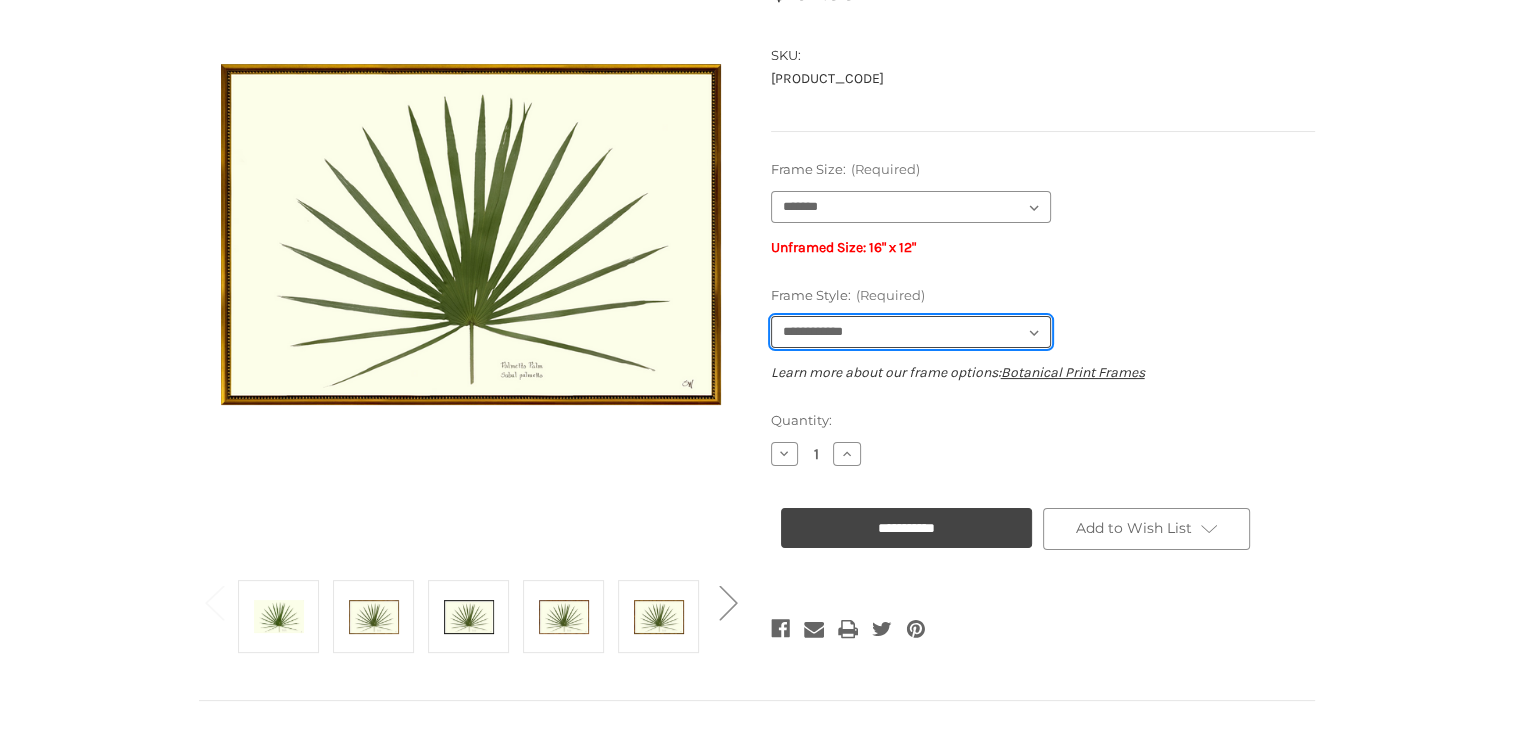 click on "**********" at bounding box center (911, 332) 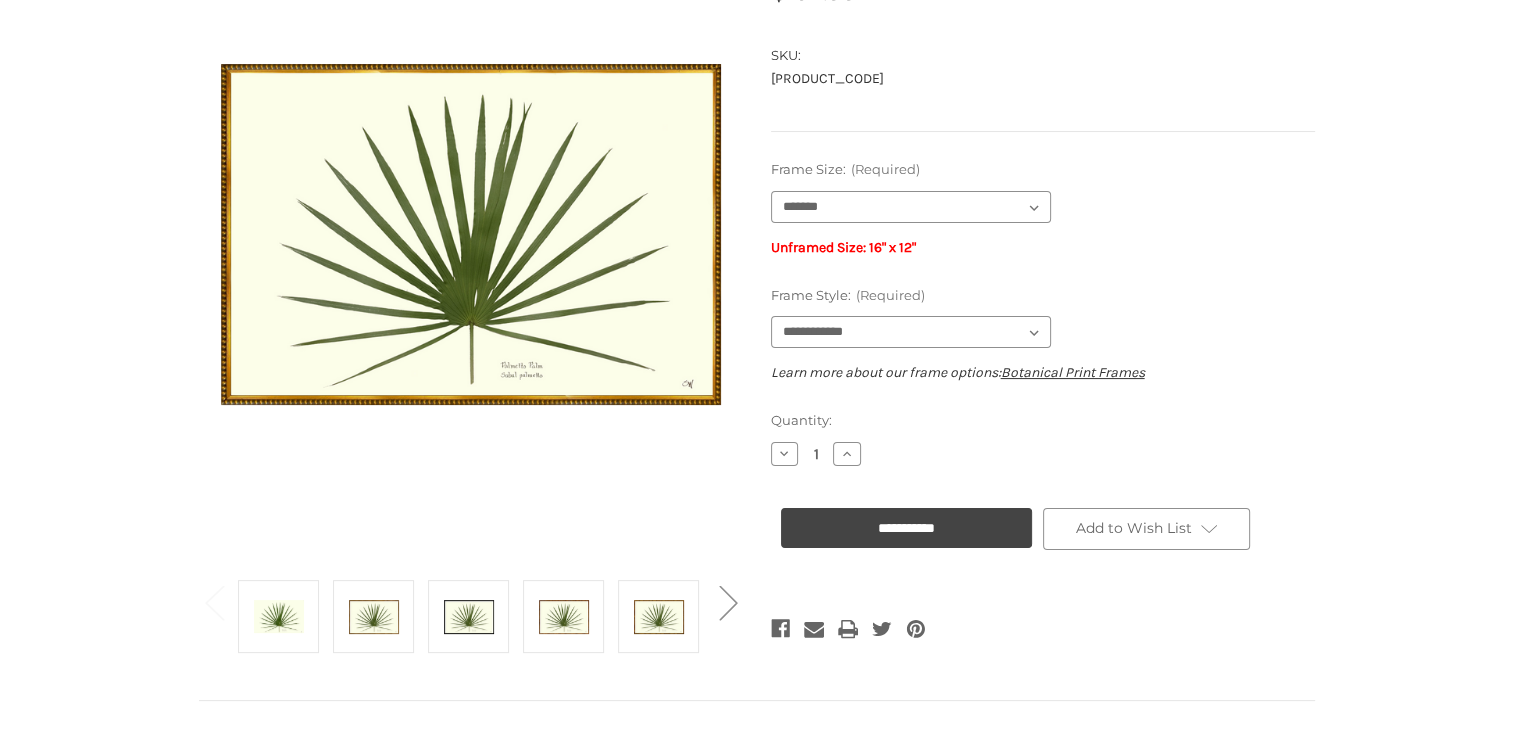 click on "**********" at bounding box center (1043, 215) 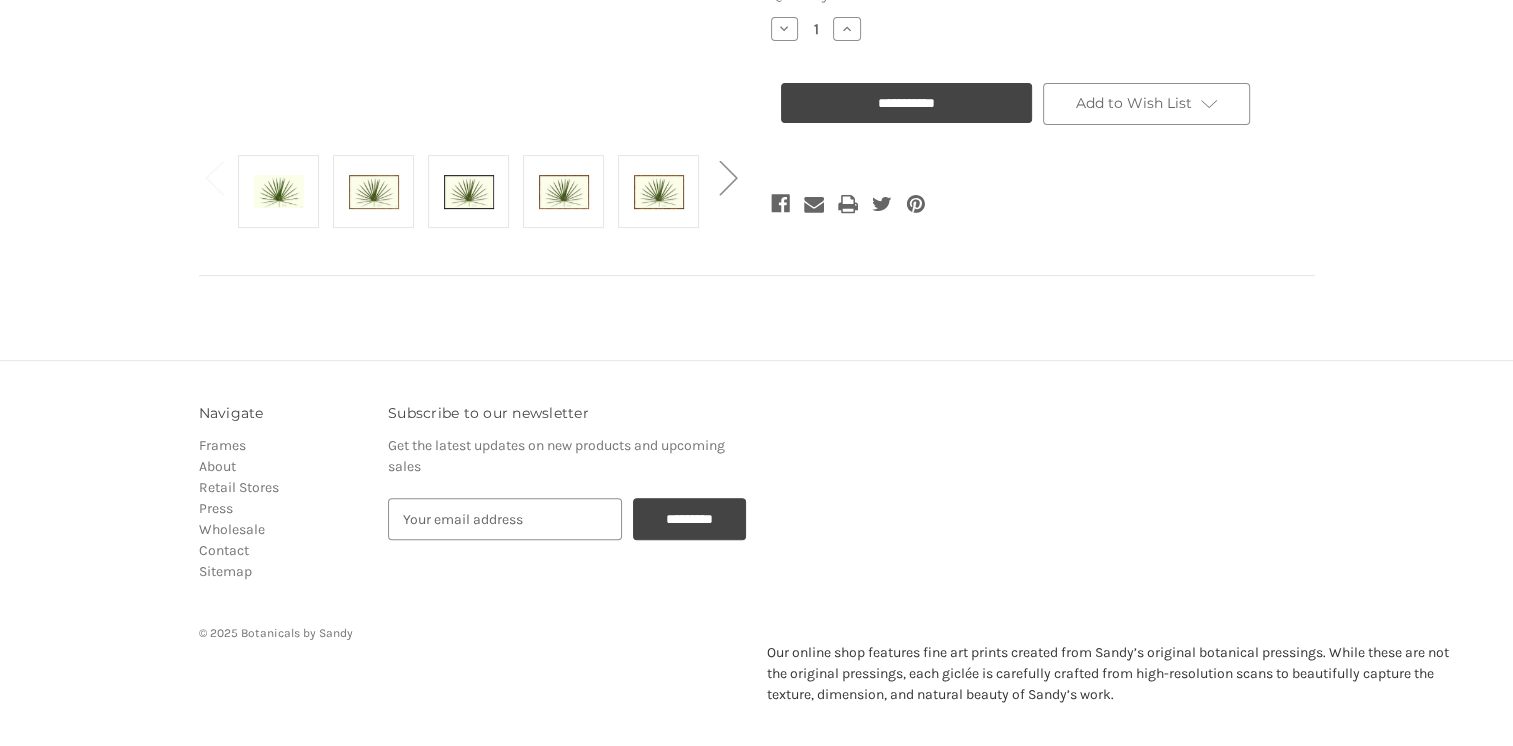 scroll, scrollTop: 0, scrollLeft: 0, axis: both 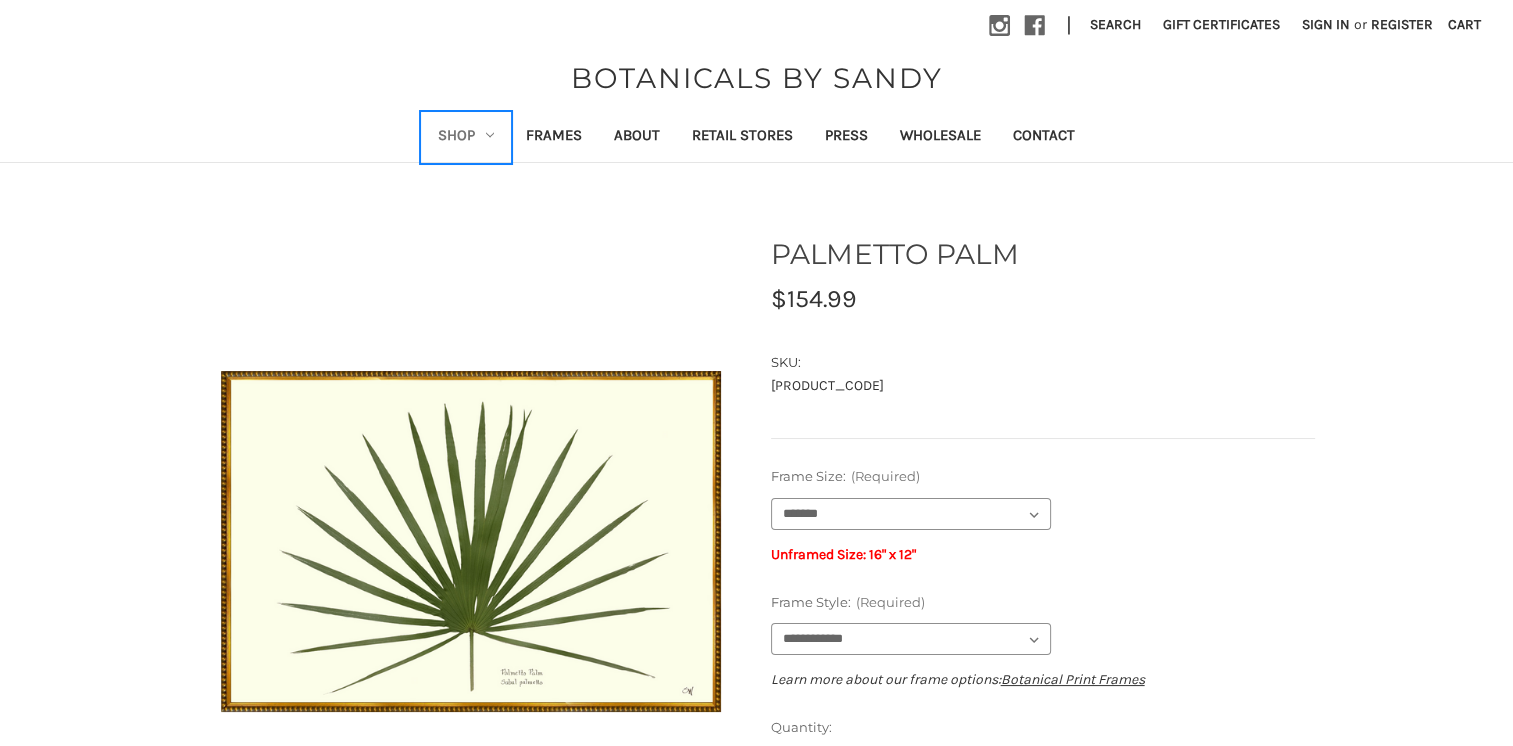 click on "Shop" at bounding box center (466, 137) 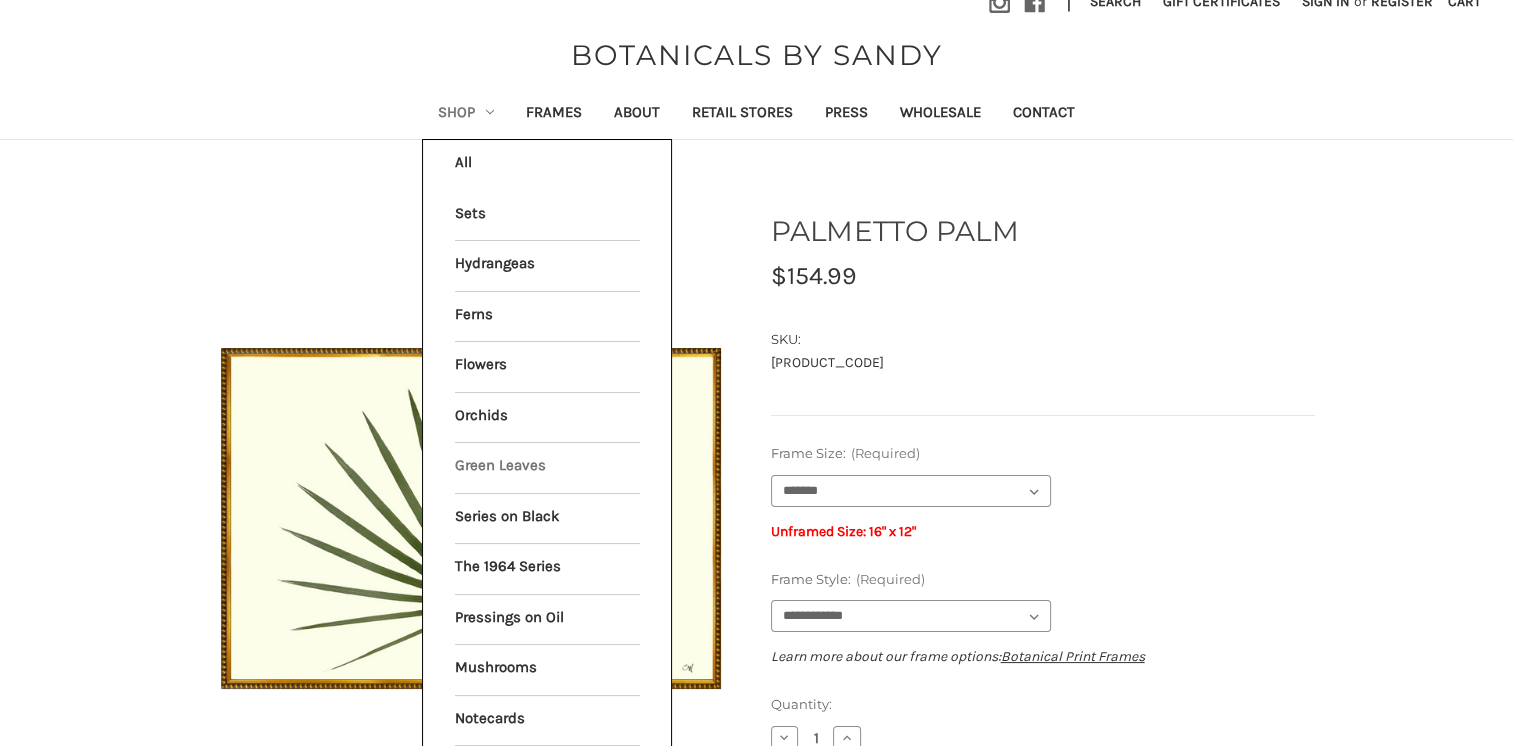 scroll, scrollTop: 64, scrollLeft: 0, axis: vertical 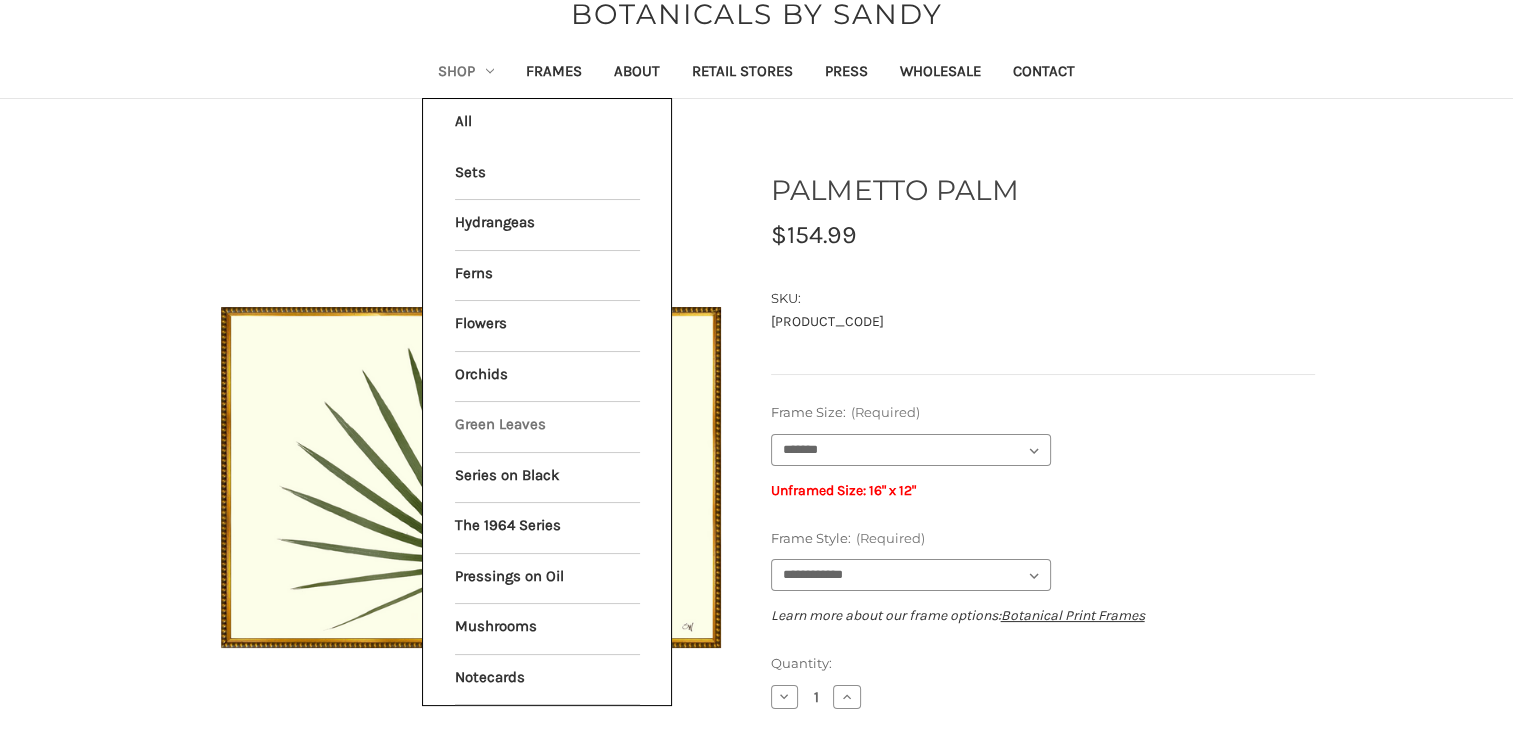 click on "**********" at bounding box center (1043, 458) 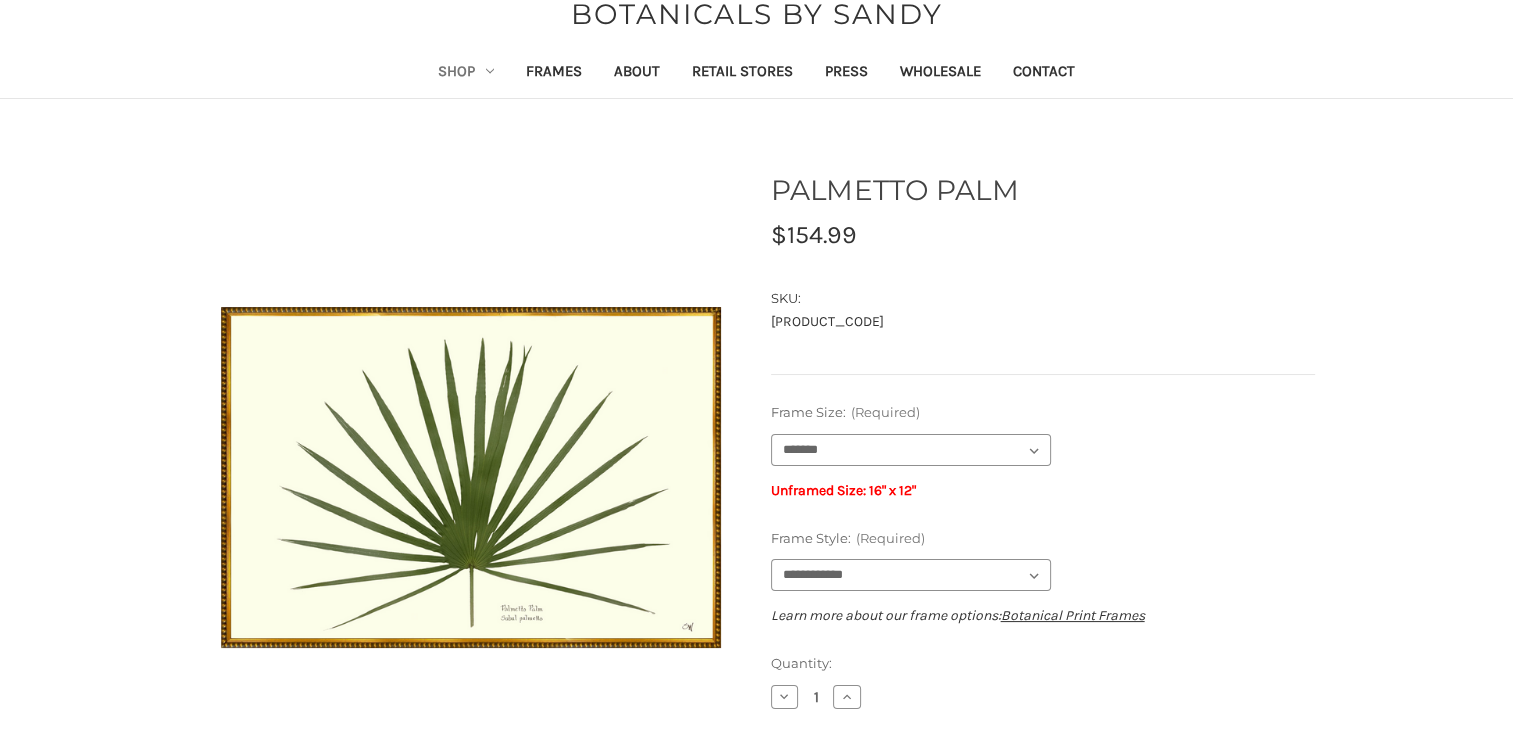 scroll, scrollTop: 239, scrollLeft: 0, axis: vertical 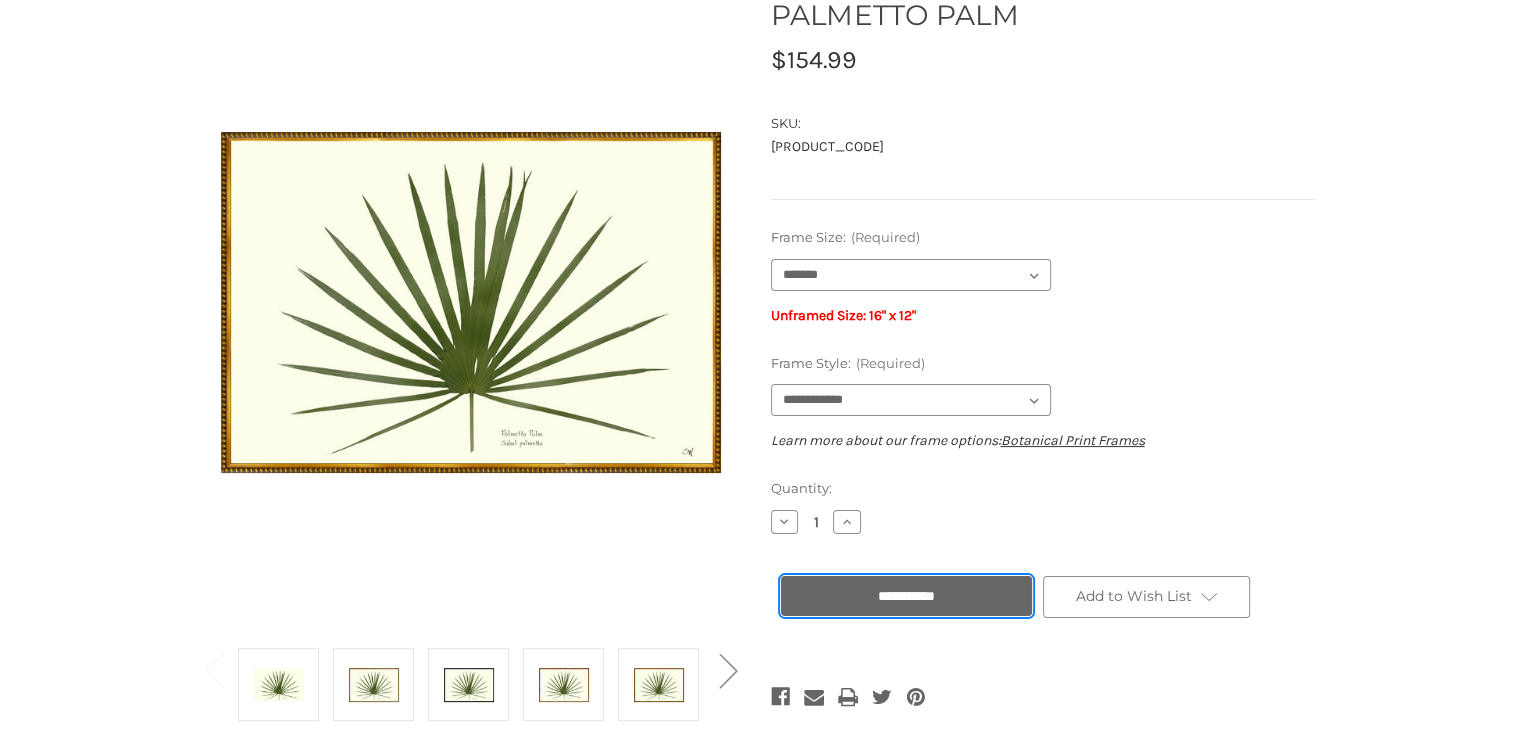 click on "**********" at bounding box center (906, 596) 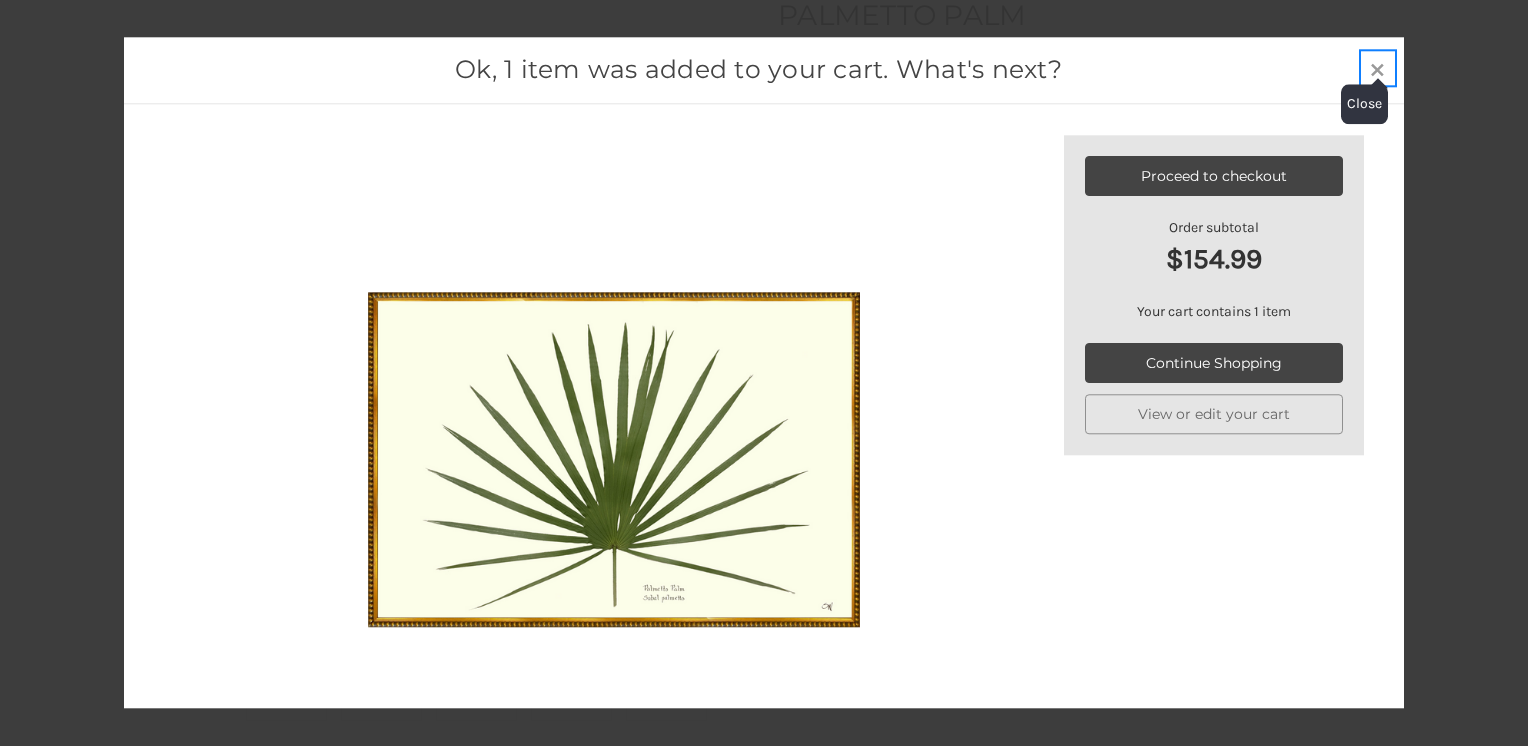 click on "×" at bounding box center (1377, 67) 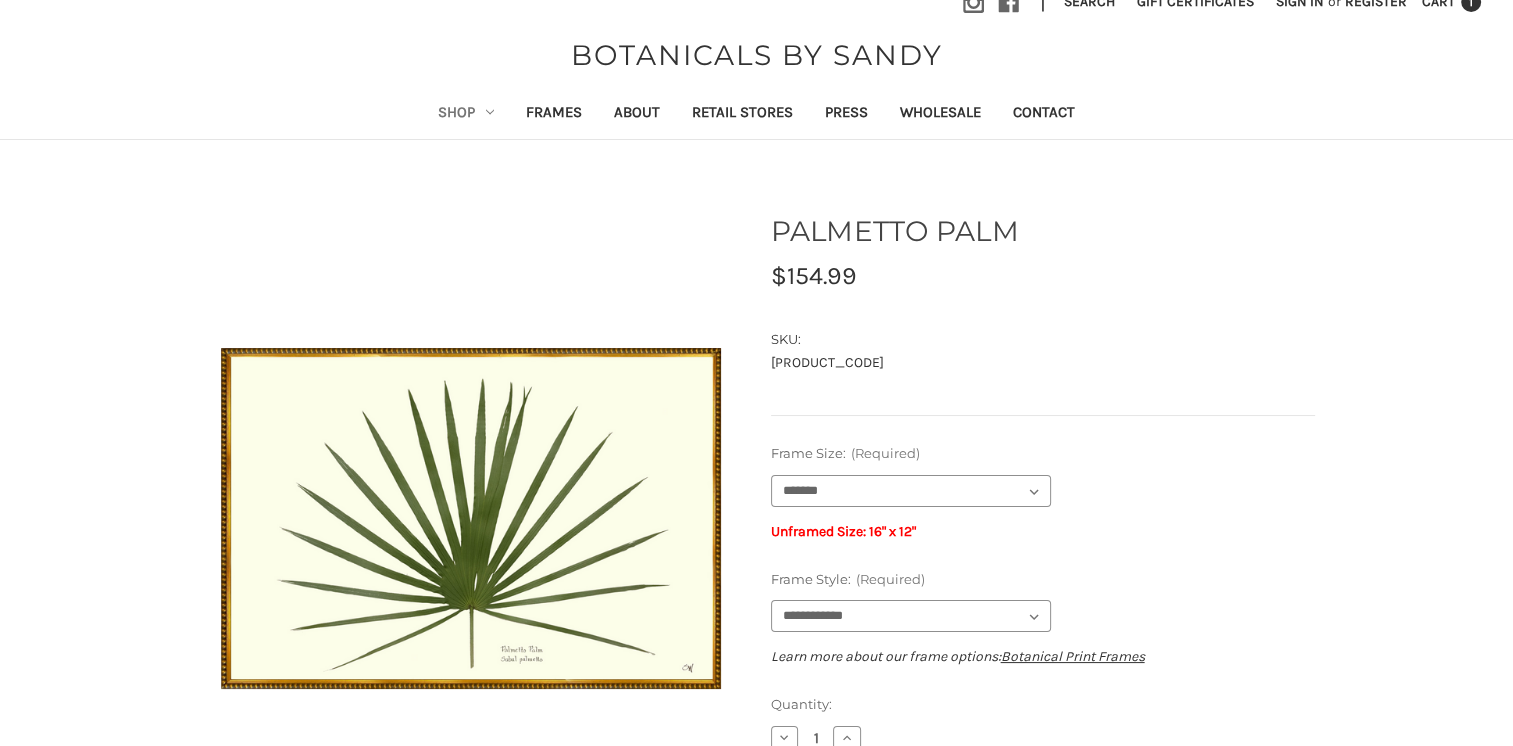 scroll, scrollTop: 0, scrollLeft: 0, axis: both 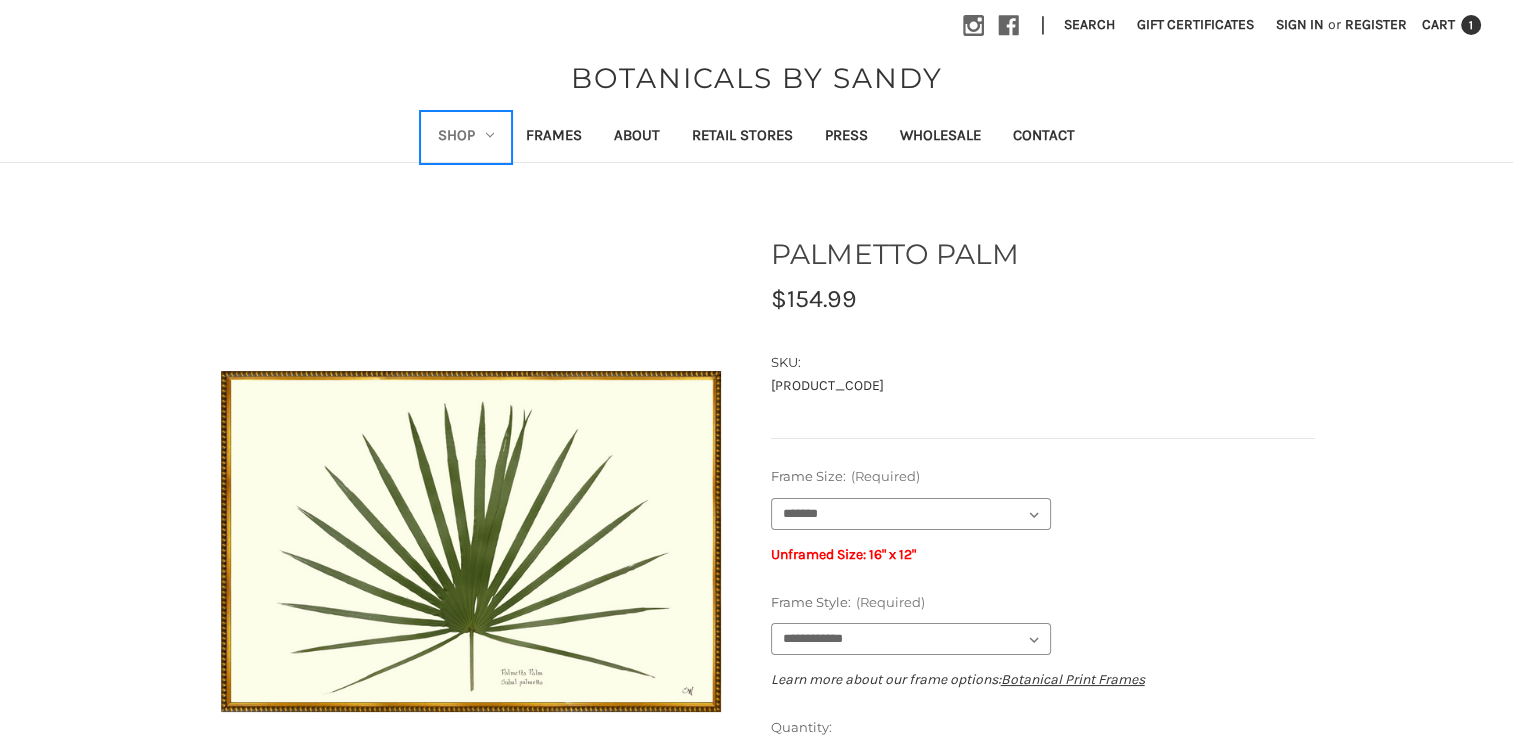 click on "Shop" at bounding box center (466, 137) 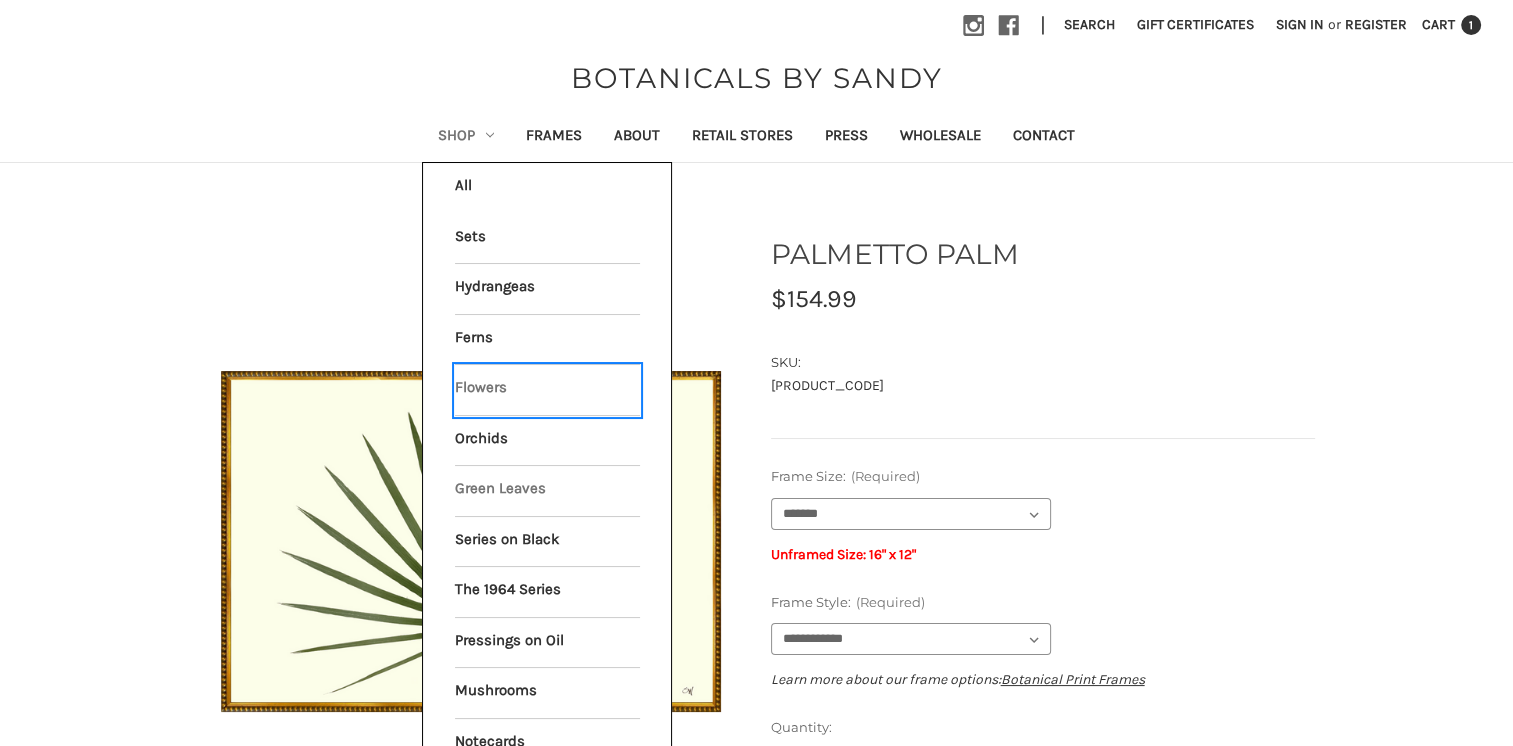 click on "Flowers" at bounding box center (547, 390) 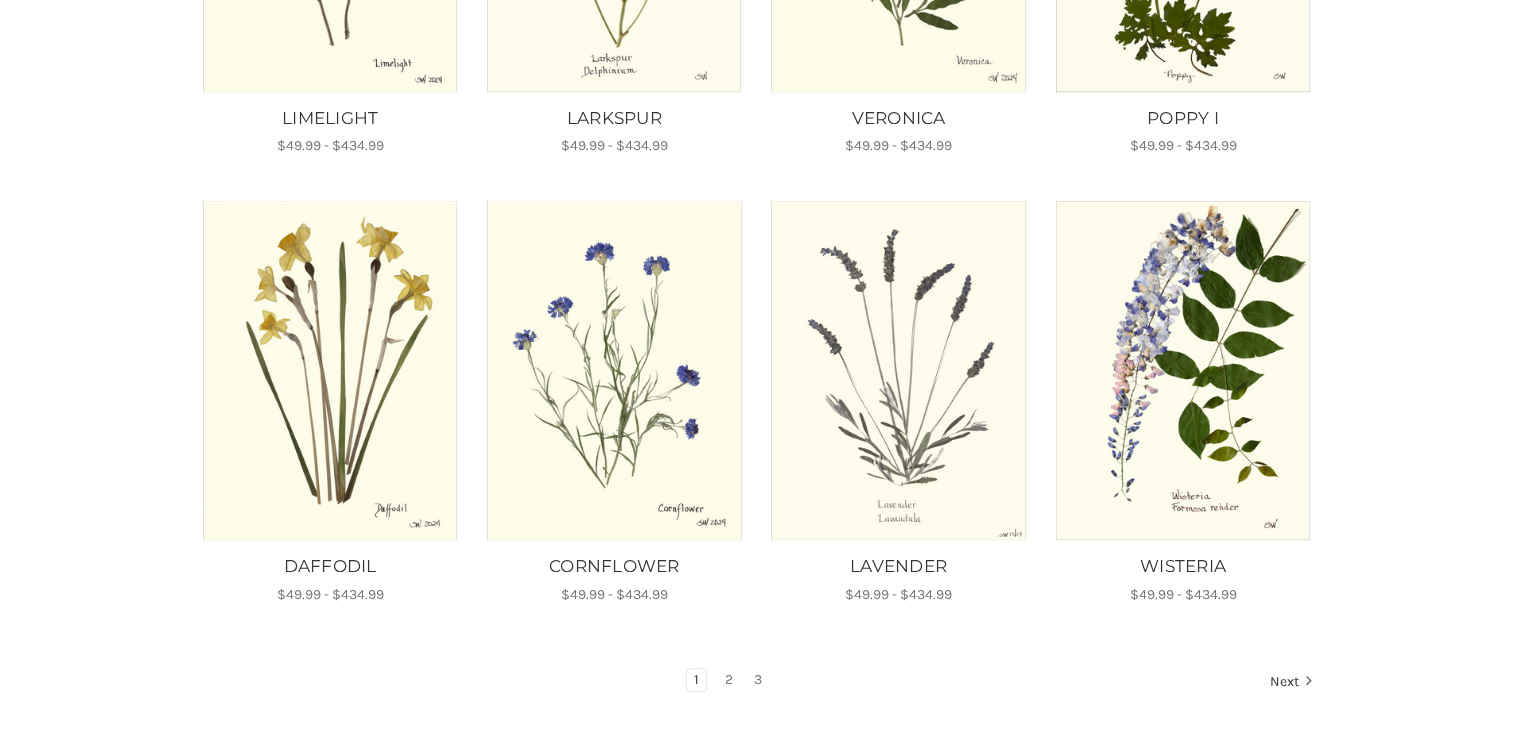 scroll, scrollTop: 1108, scrollLeft: 0, axis: vertical 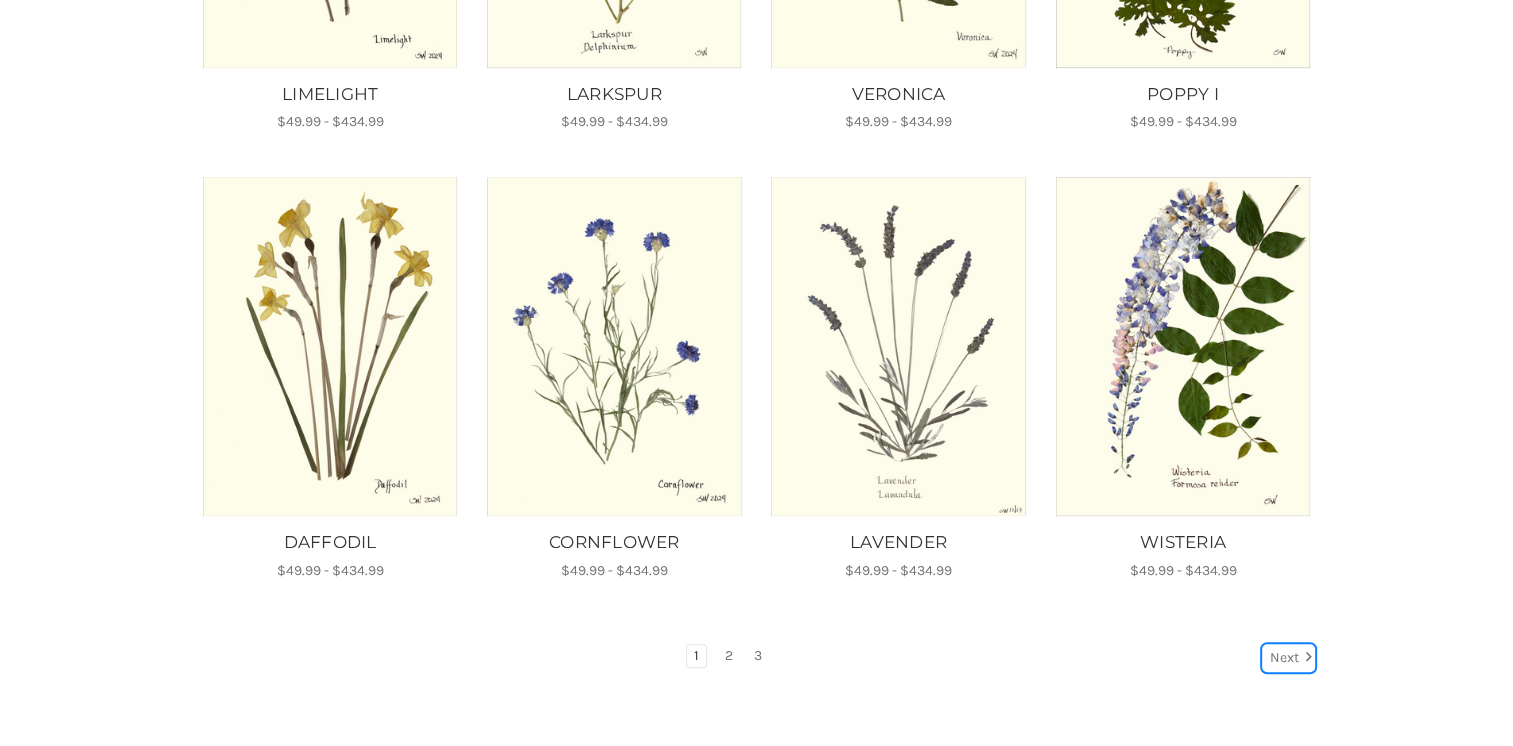 click on "Next" at bounding box center (1288, 658) 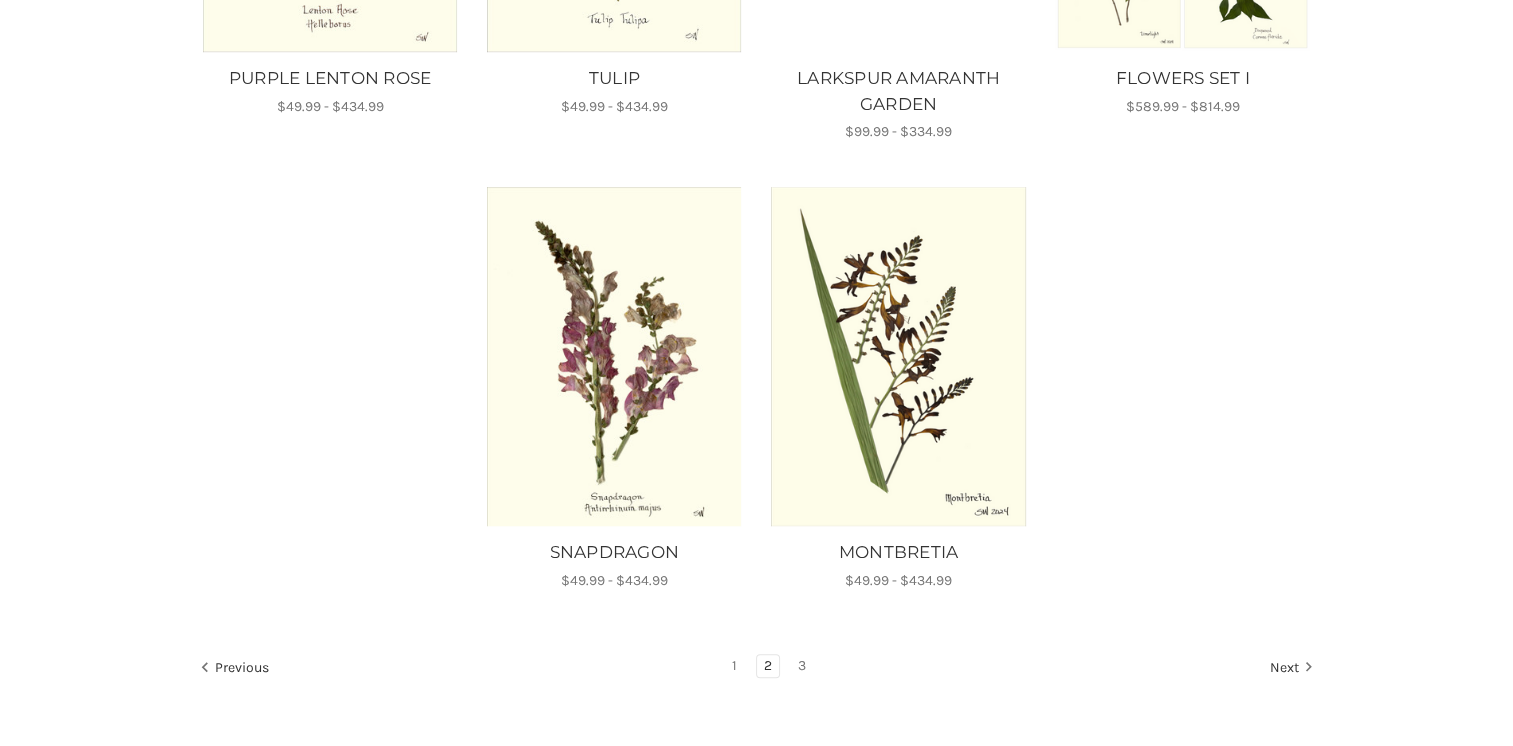 scroll, scrollTop: 1580, scrollLeft: 0, axis: vertical 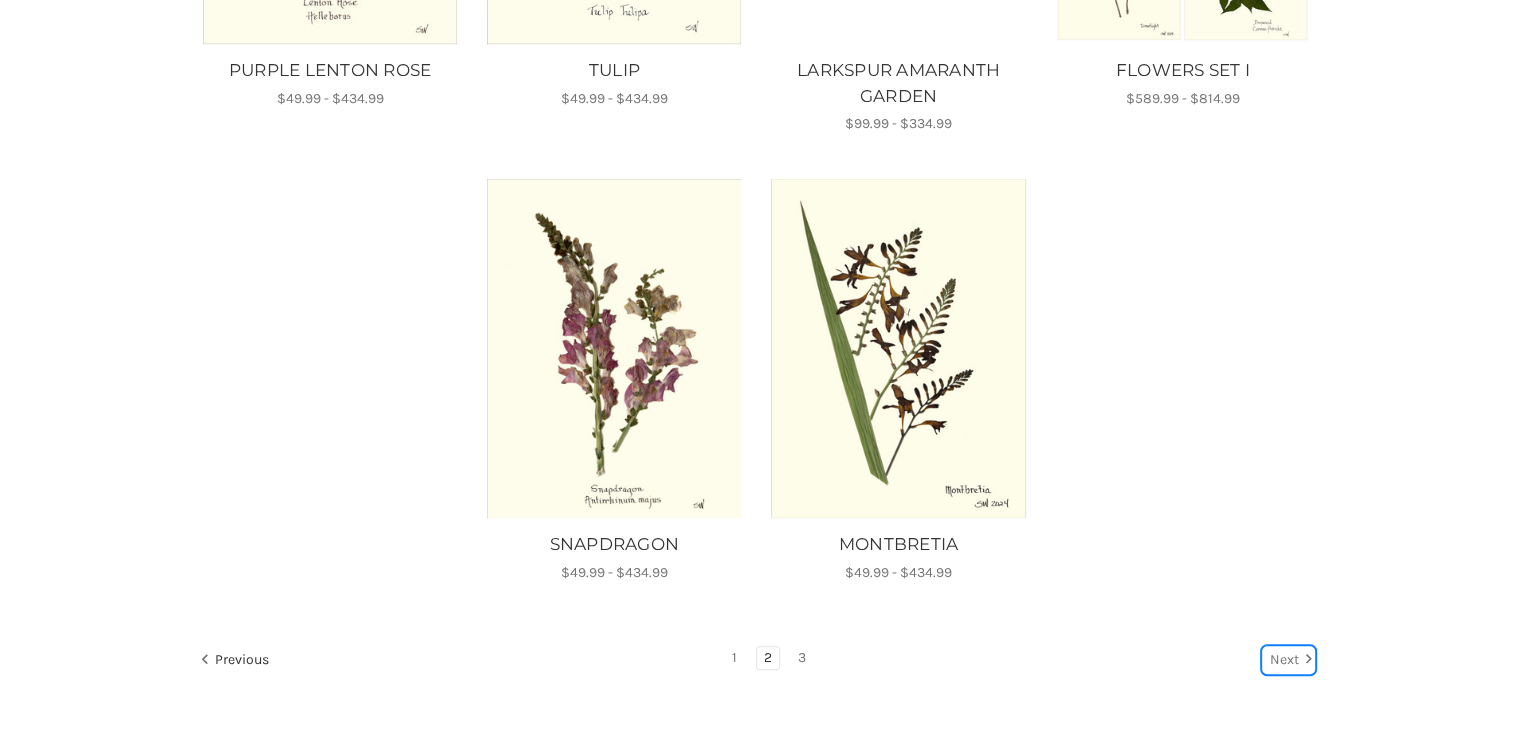 click on "Next" at bounding box center [1288, 660] 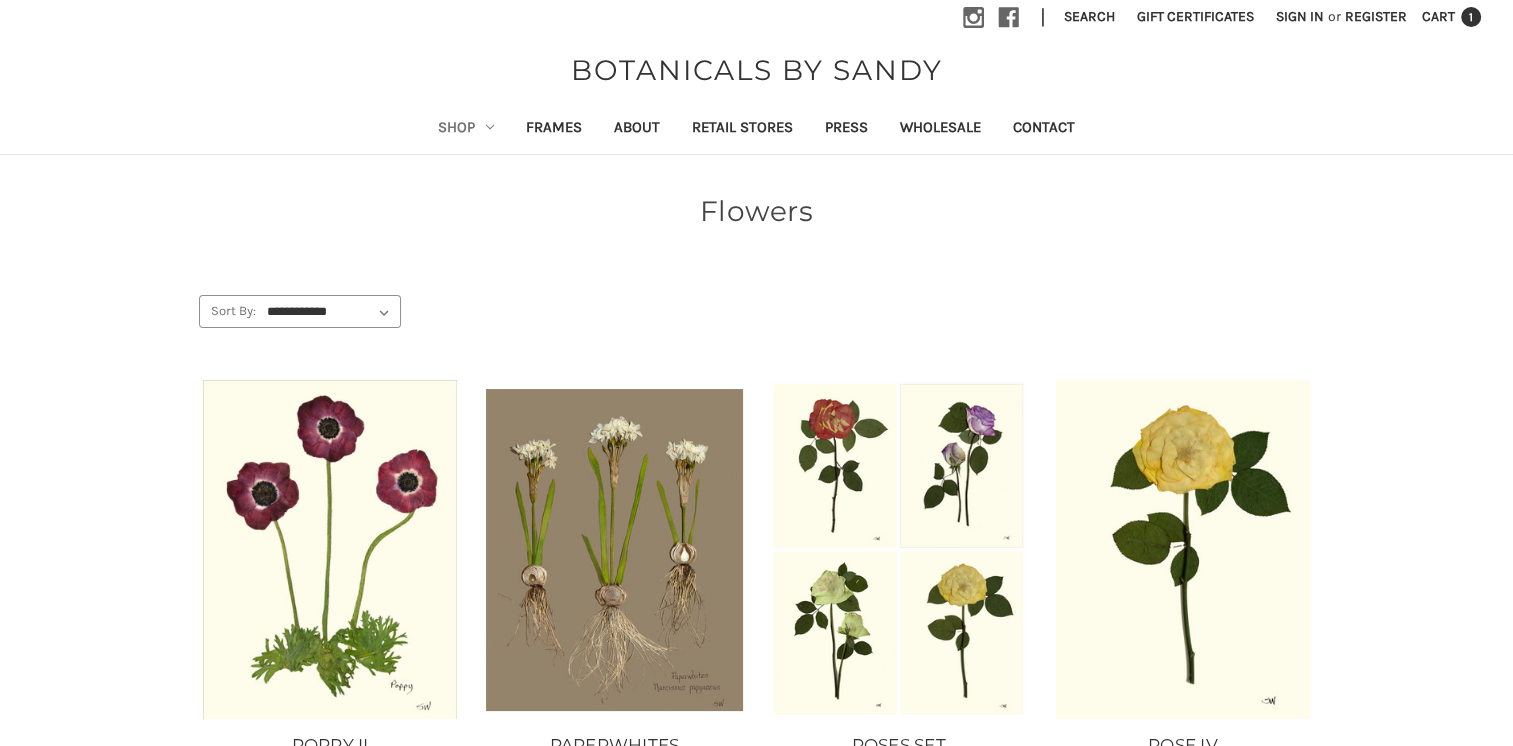 scroll, scrollTop: 7, scrollLeft: 0, axis: vertical 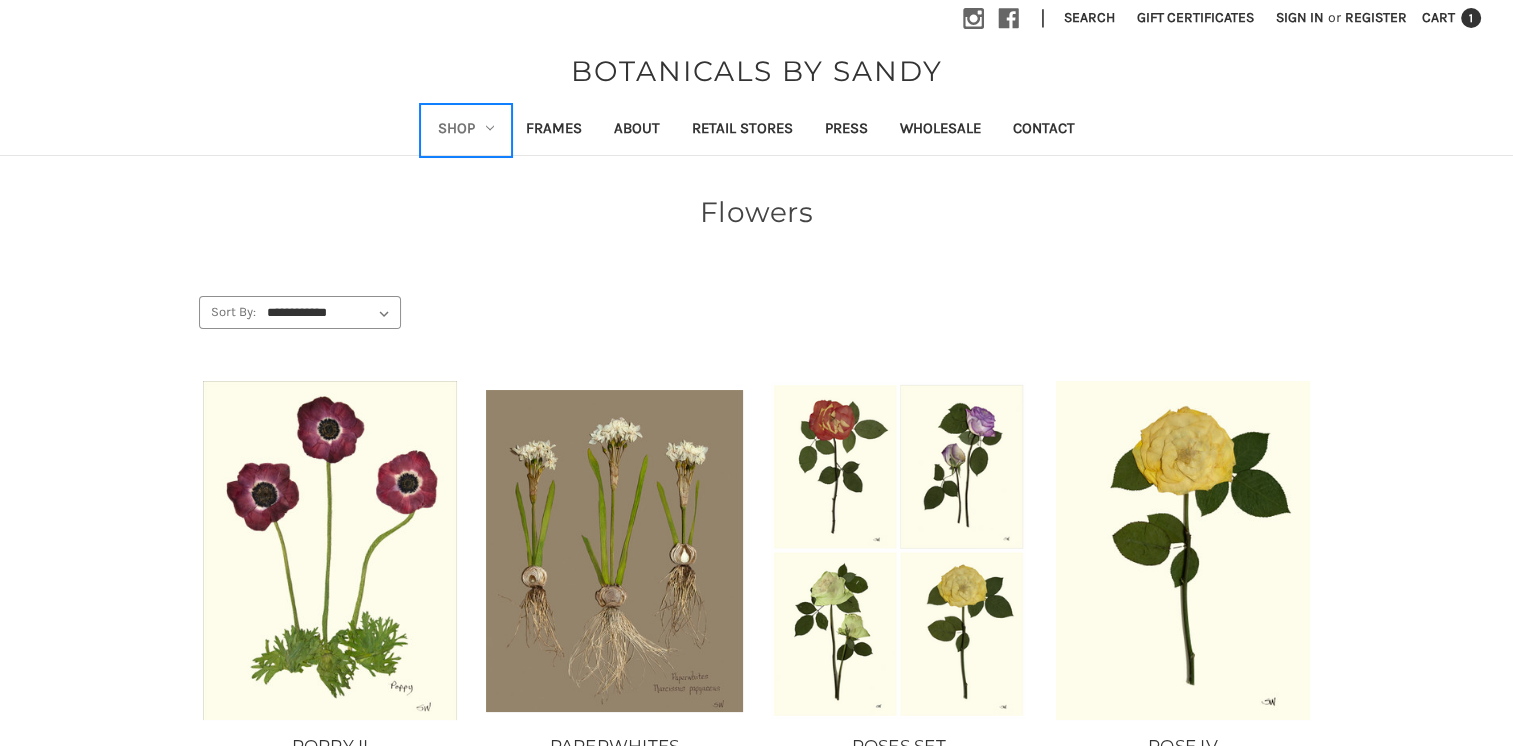 click on "Shop" at bounding box center (466, 130) 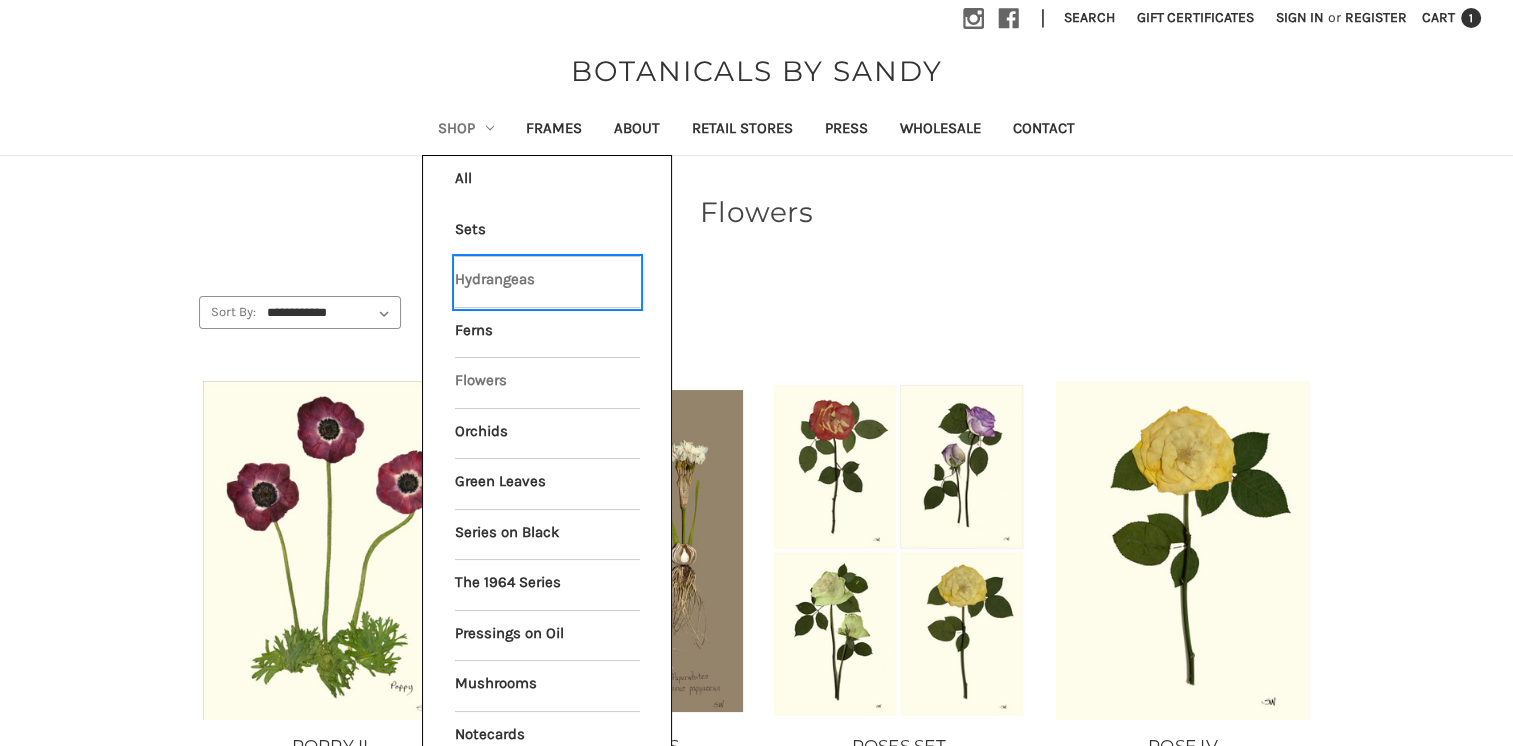click on "Hydrangeas" at bounding box center (547, 282) 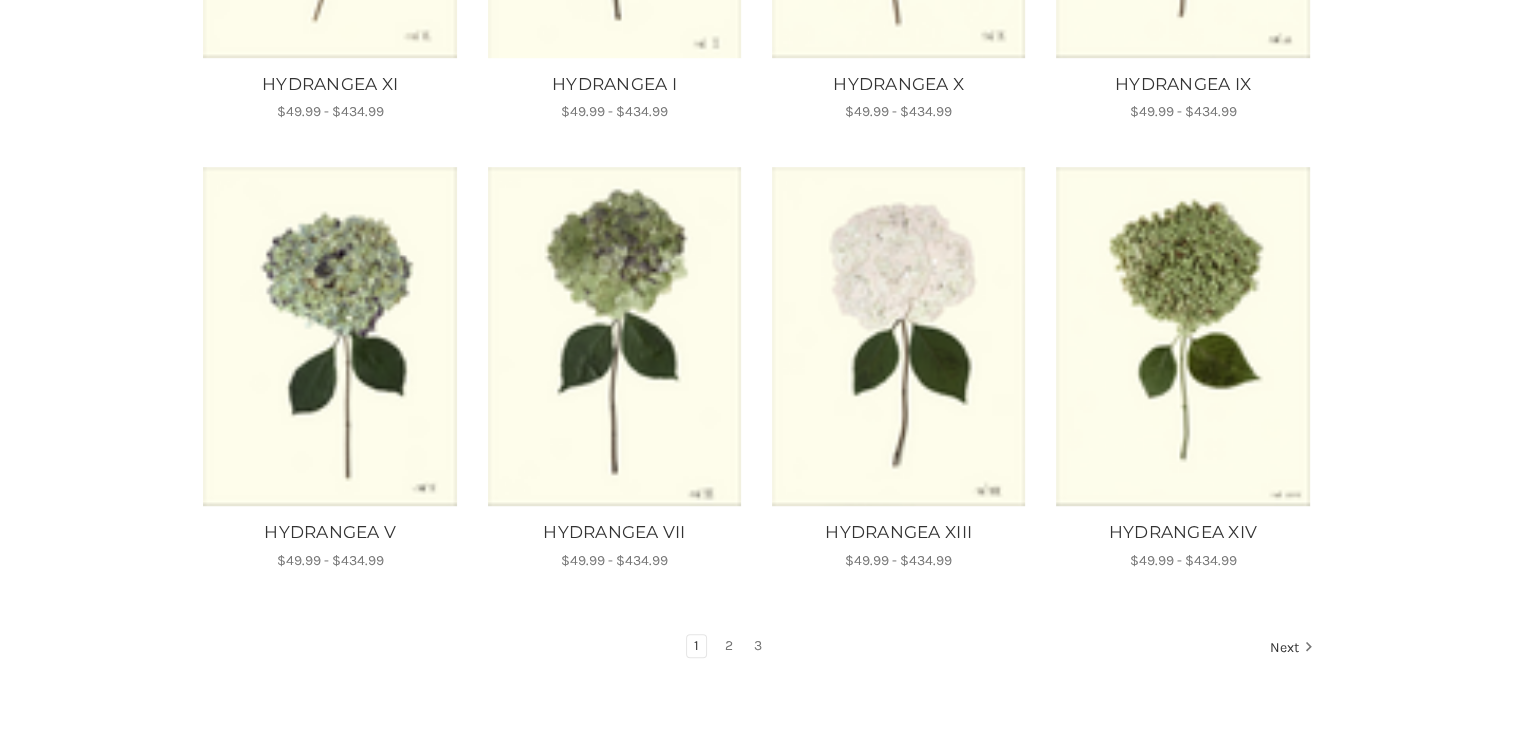 scroll, scrollTop: 1119, scrollLeft: 0, axis: vertical 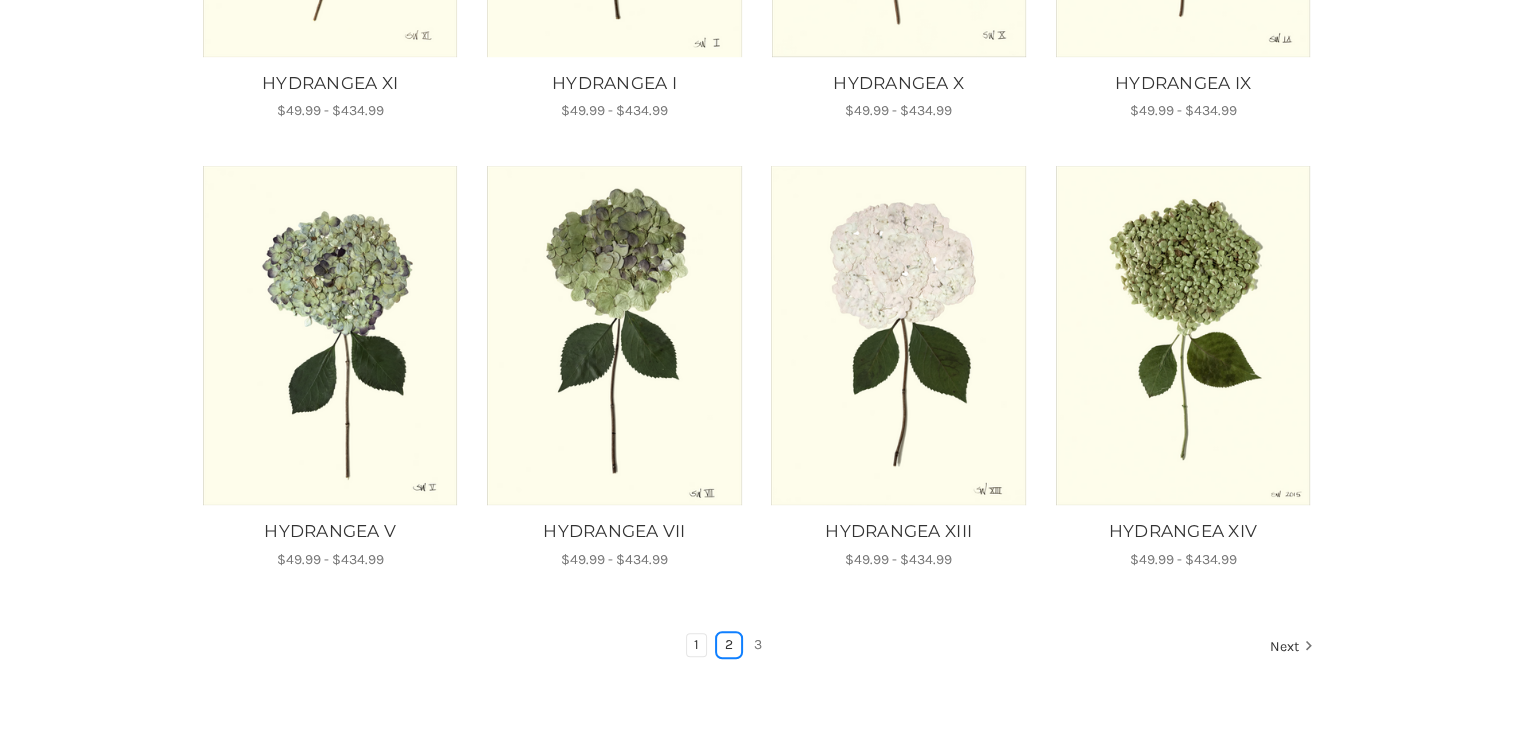click on "2" at bounding box center [729, 645] 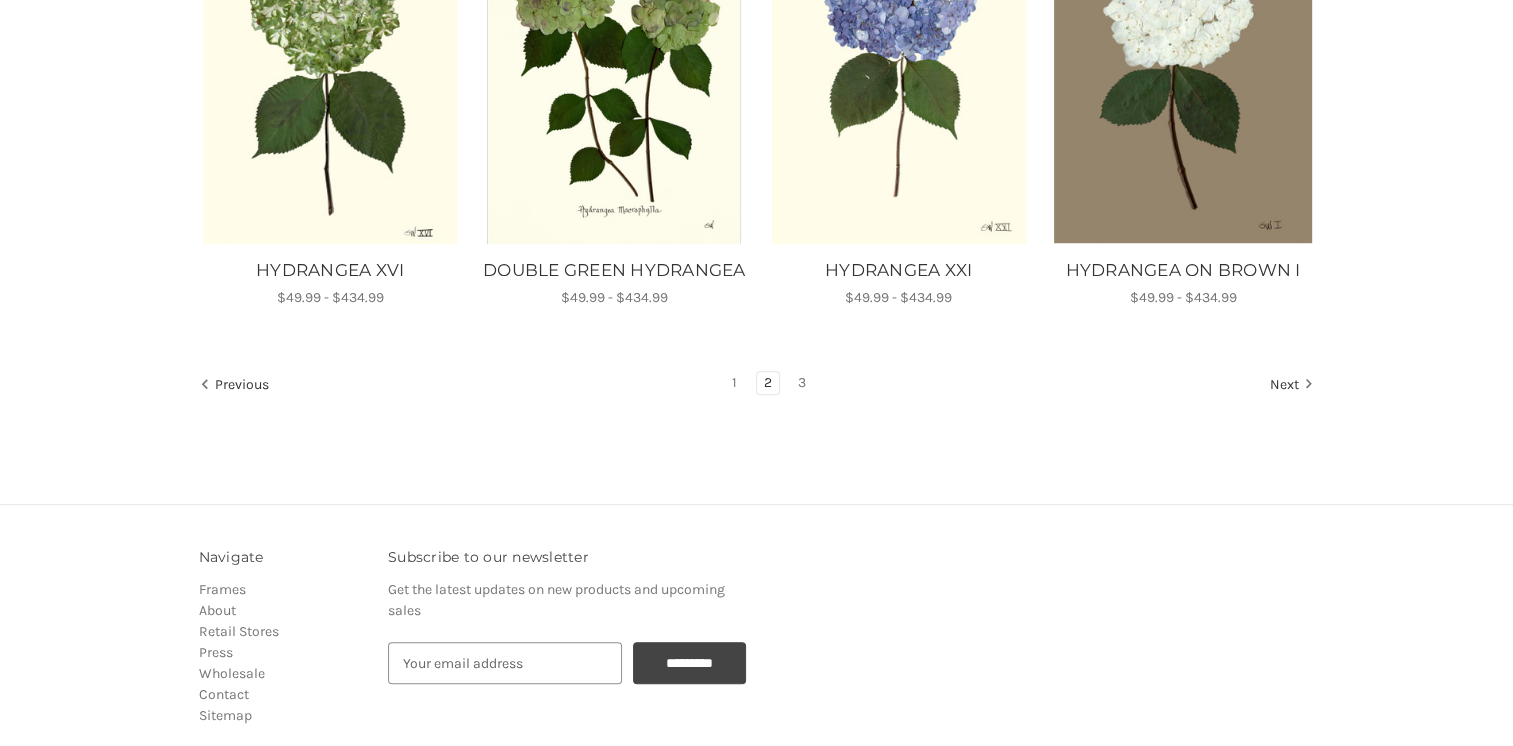 scroll, scrollTop: 1288, scrollLeft: 0, axis: vertical 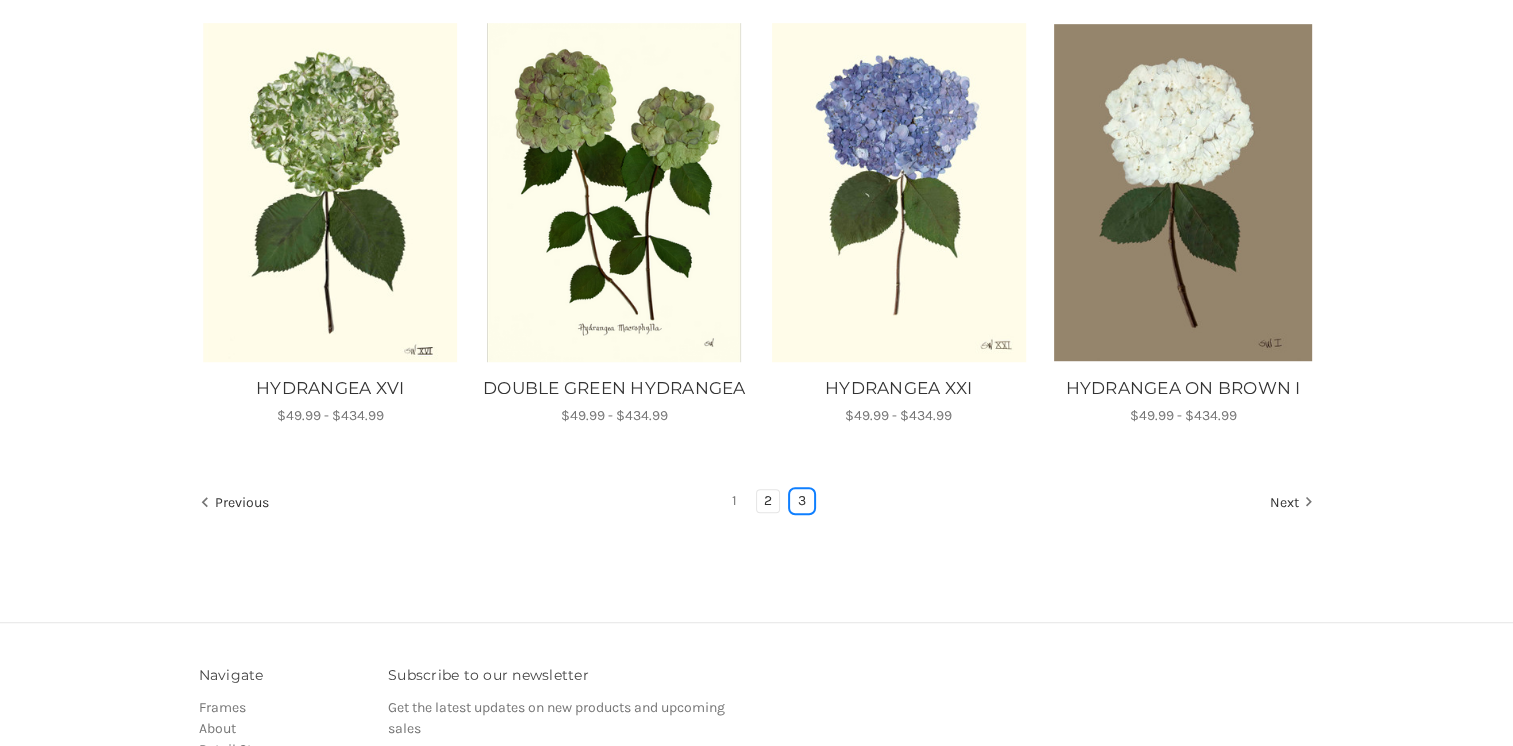 click on "3" at bounding box center (802, 501) 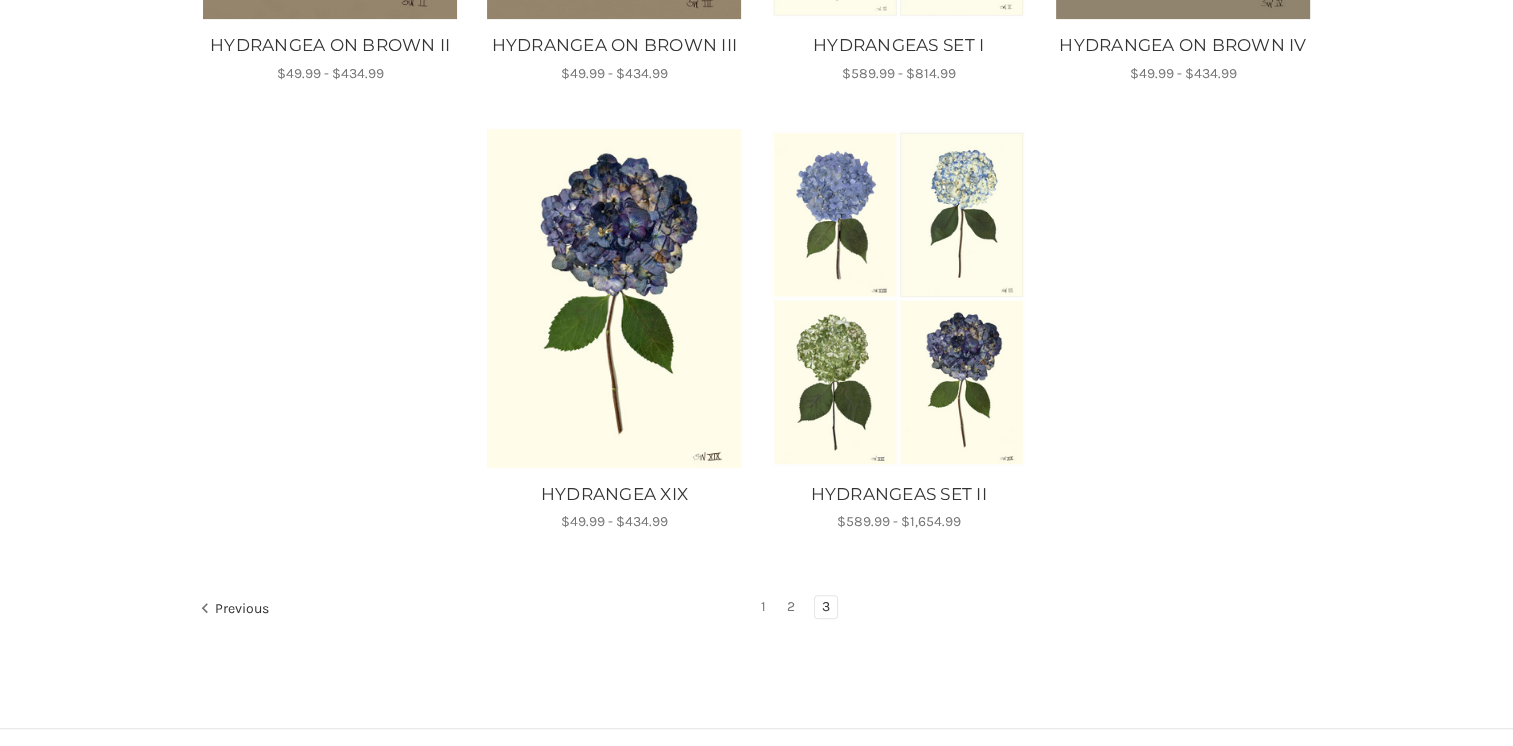 scroll, scrollTop: 707, scrollLeft: 0, axis: vertical 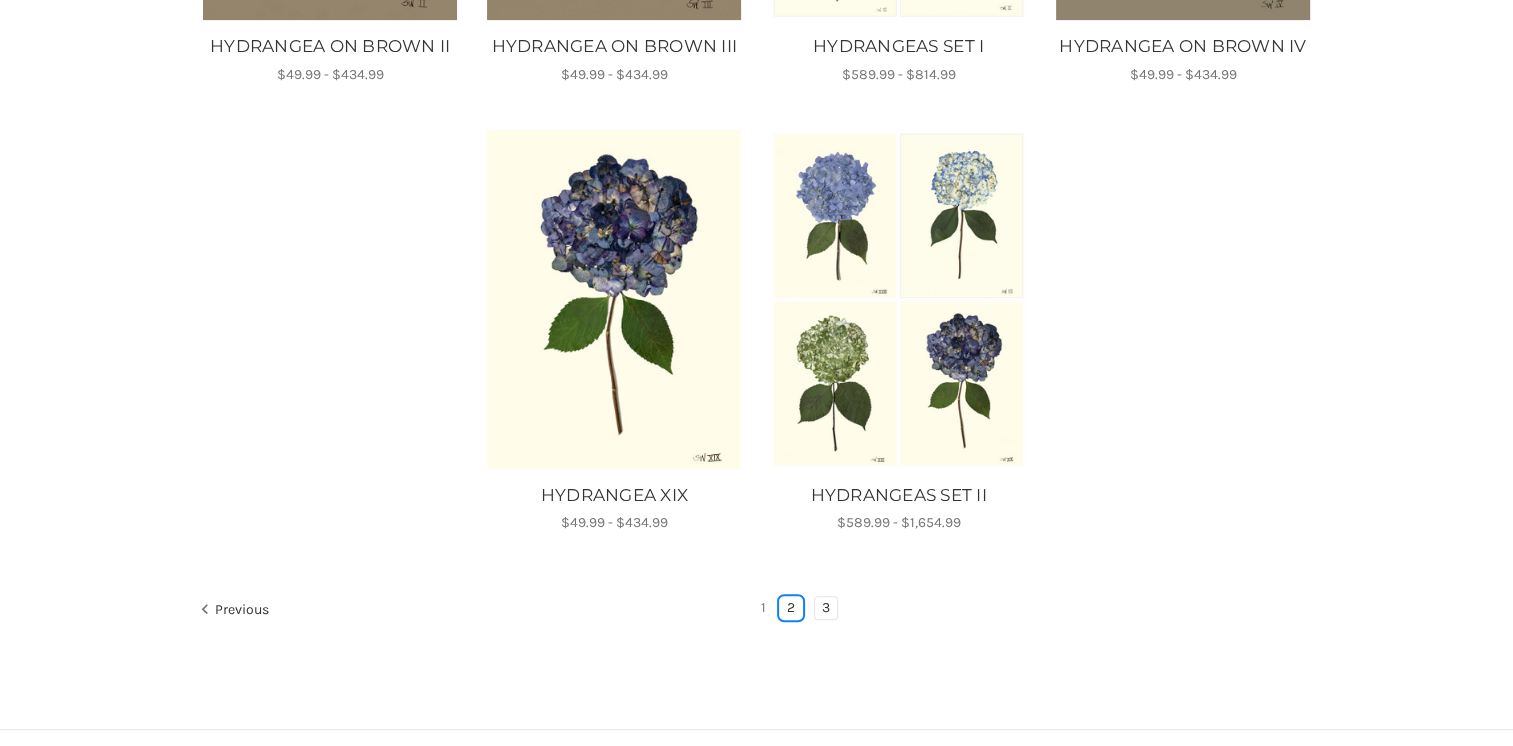 click on "2" at bounding box center [791, 608] 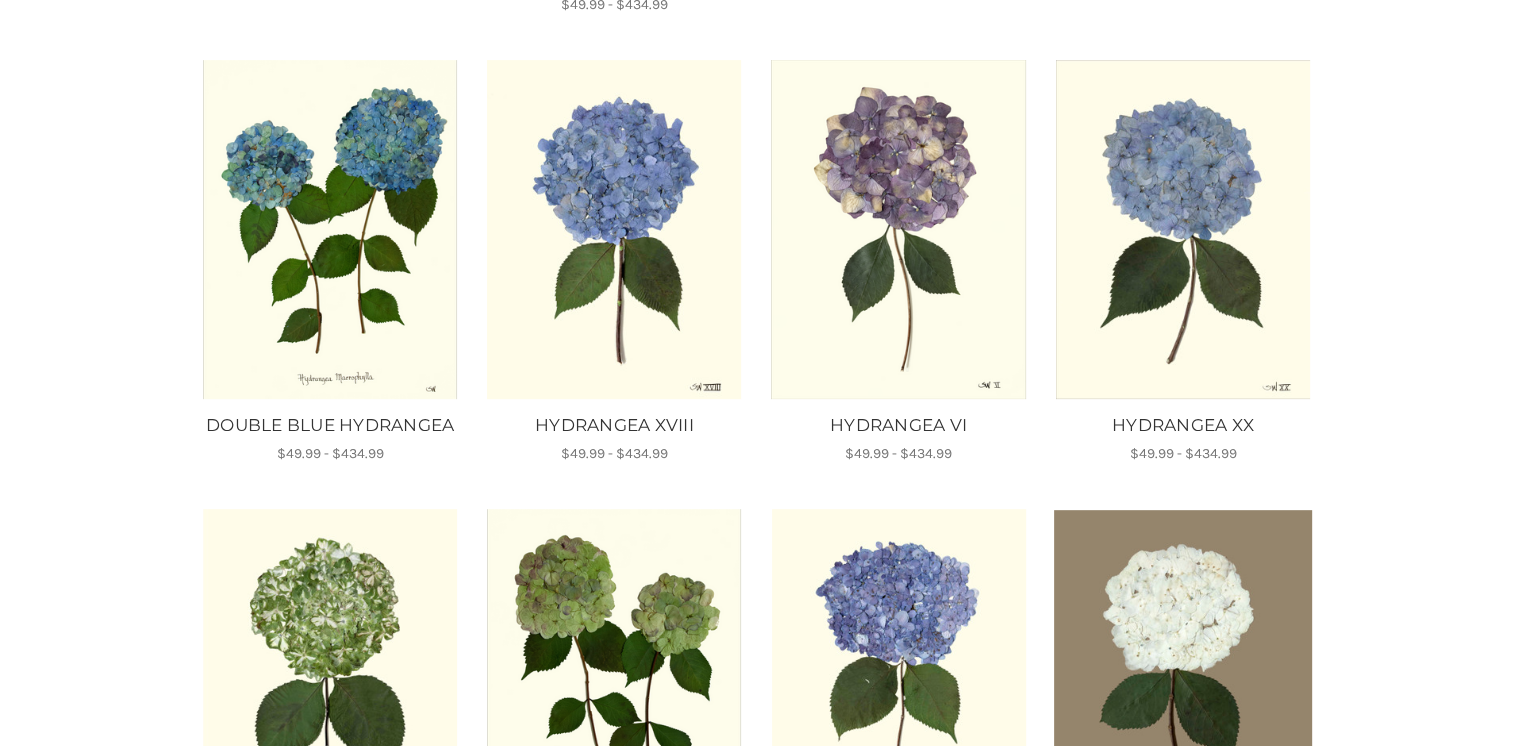 scroll, scrollTop: 803, scrollLeft: 0, axis: vertical 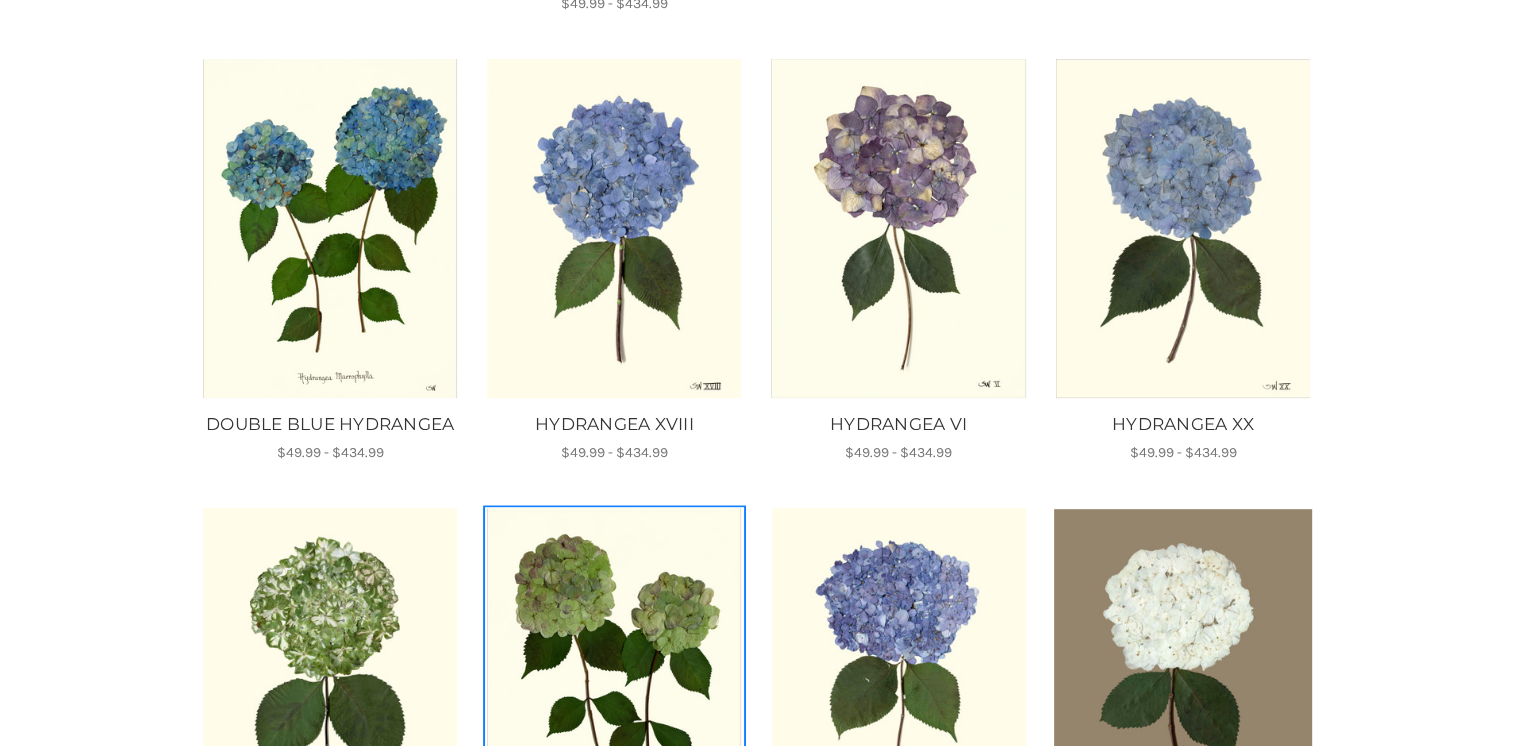 click at bounding box center (614, 677) 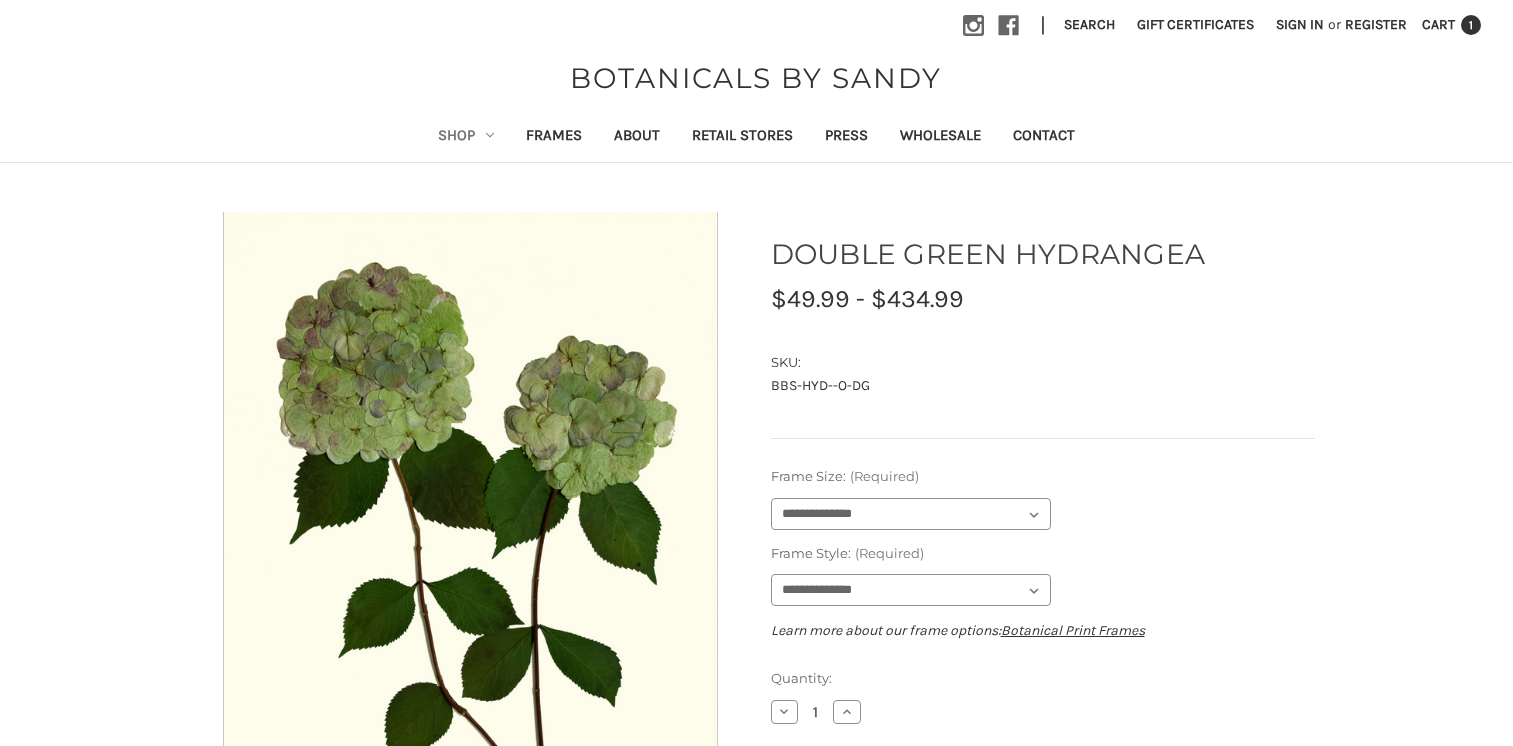 scroll, scrollTop: 0, scrollLeft: 0, axis: both 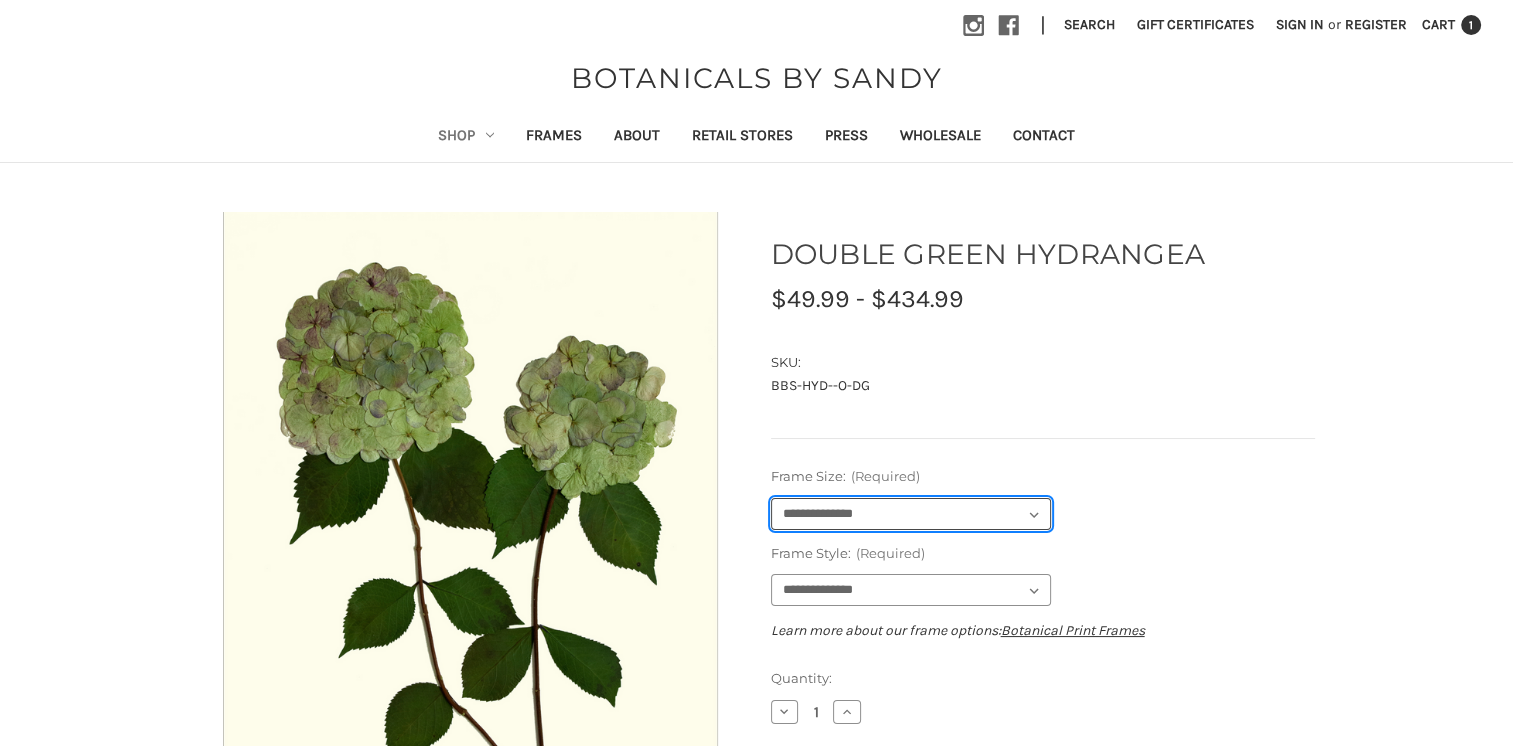 click on "**********" at bounding box center [911, 514] 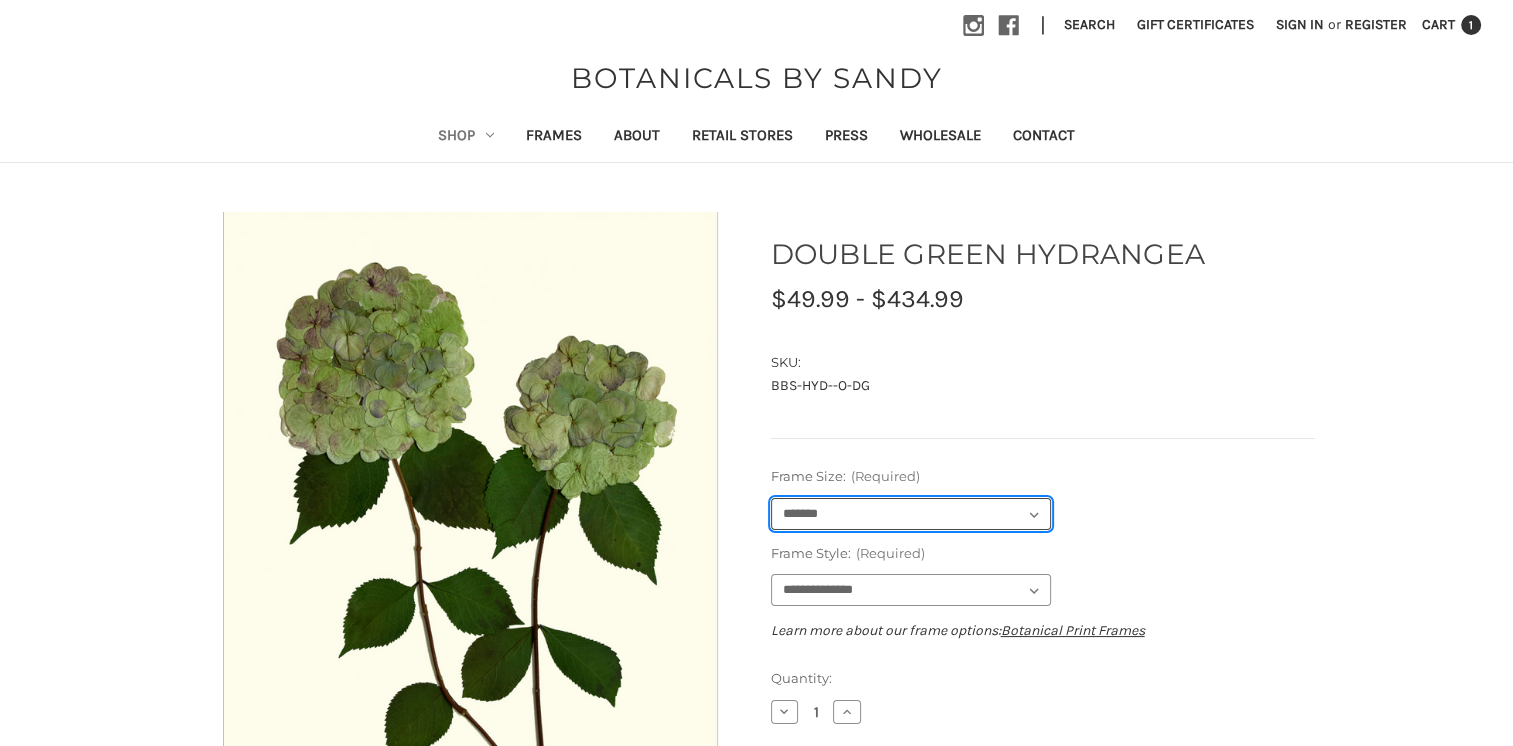 click on "**********" at bounding box center (911, 514) 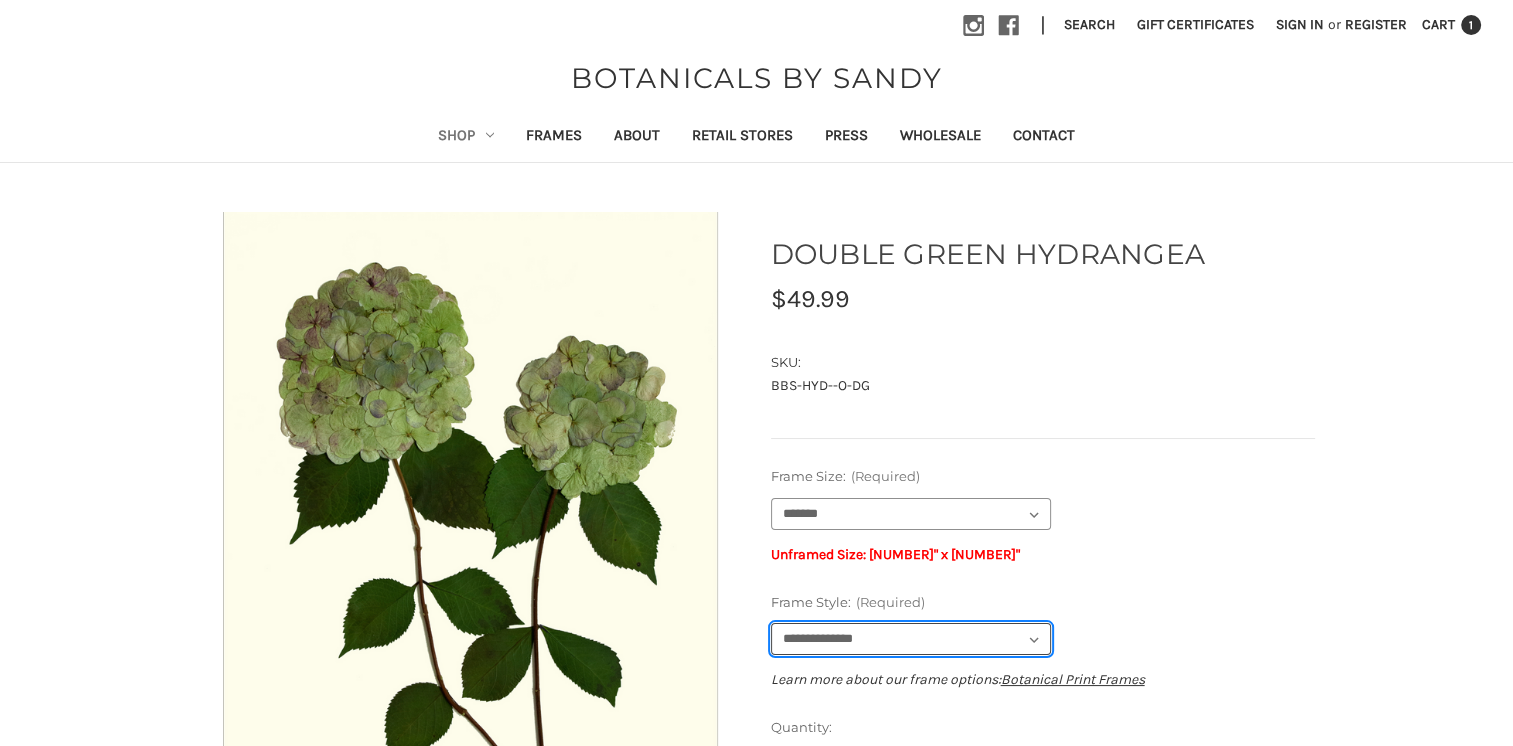 drag, startPoint x: 876, startPoint y: 628, endPoint x: 832, endPoint y: 651, distance: 49.648766 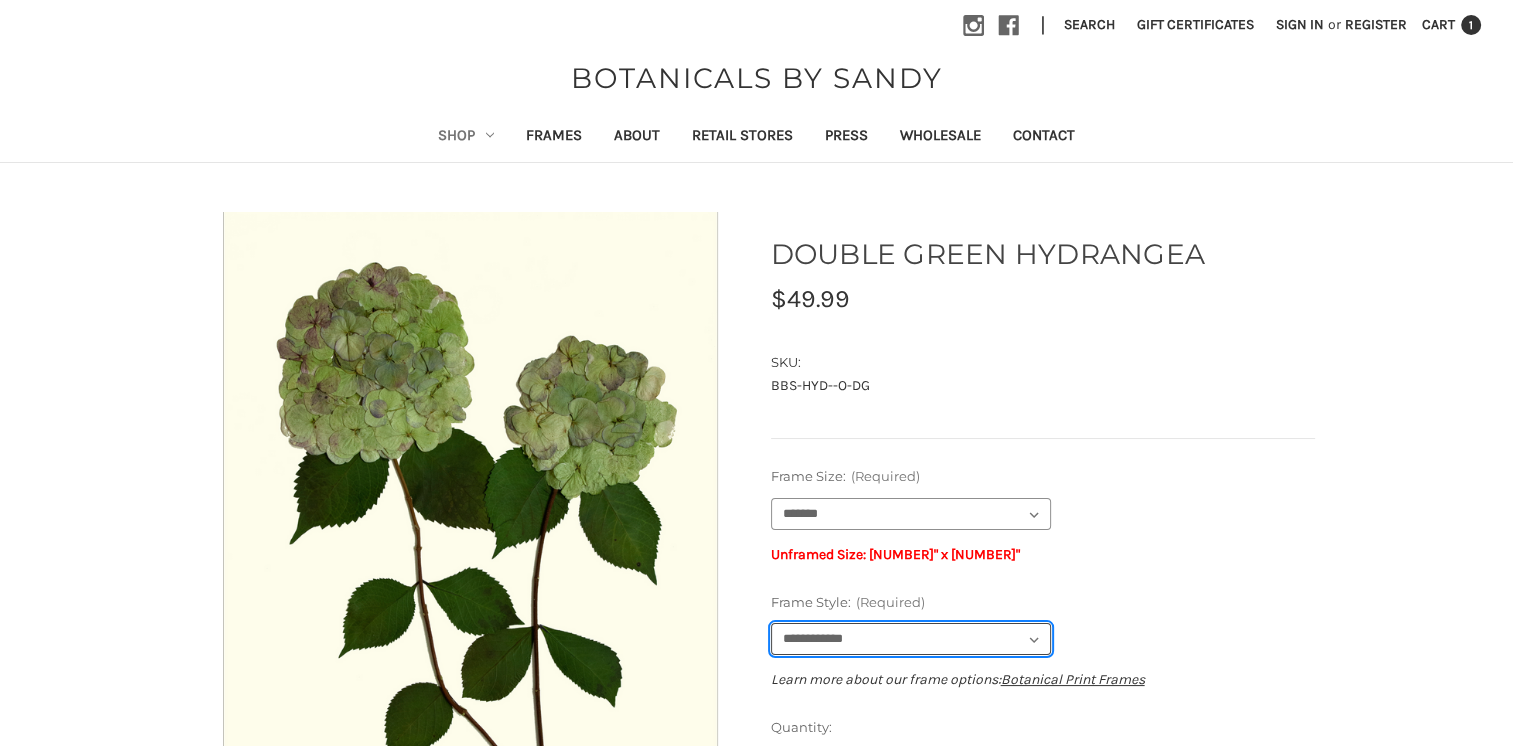 click on "**********" at bounding box center (911, 639) 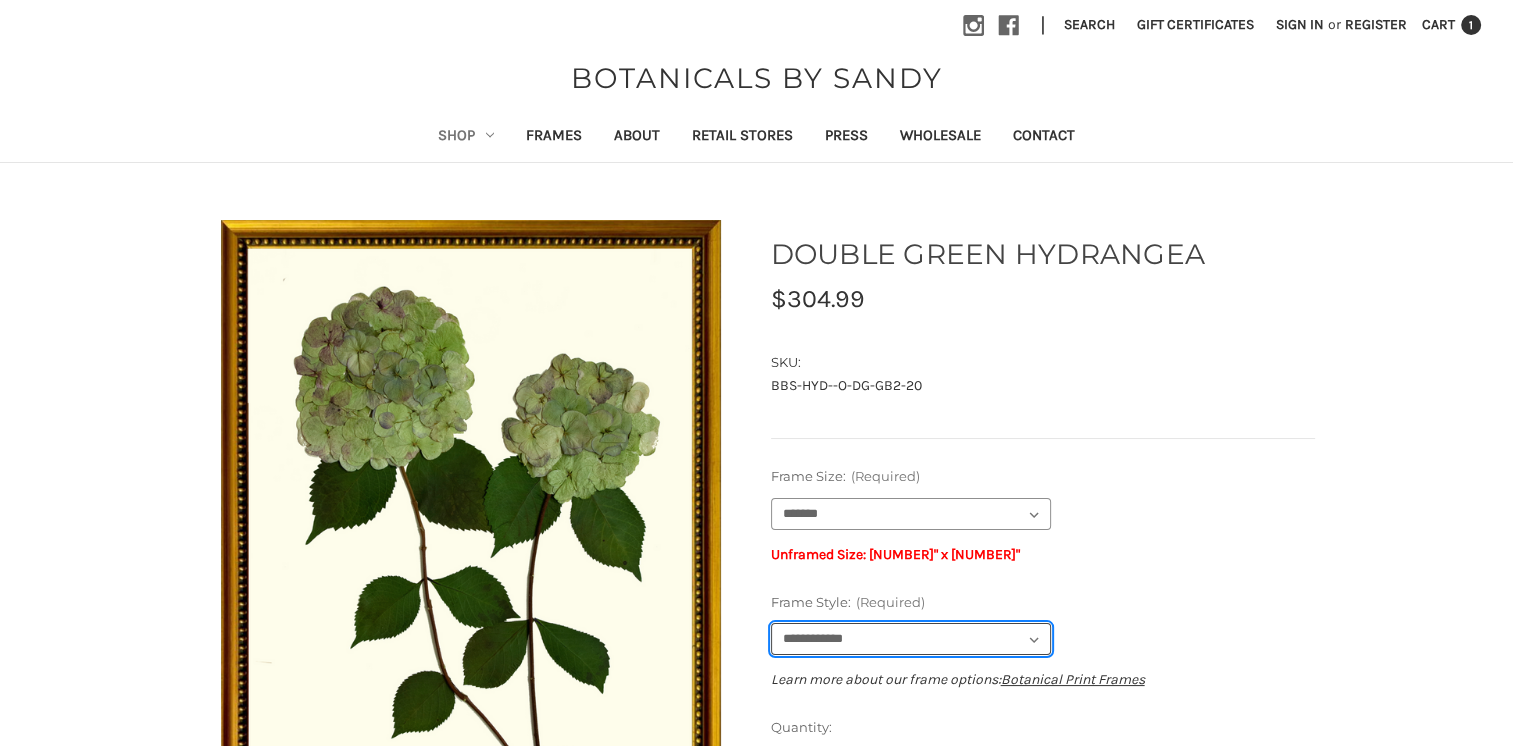 click on "**********" at bounding box center [911, 639] 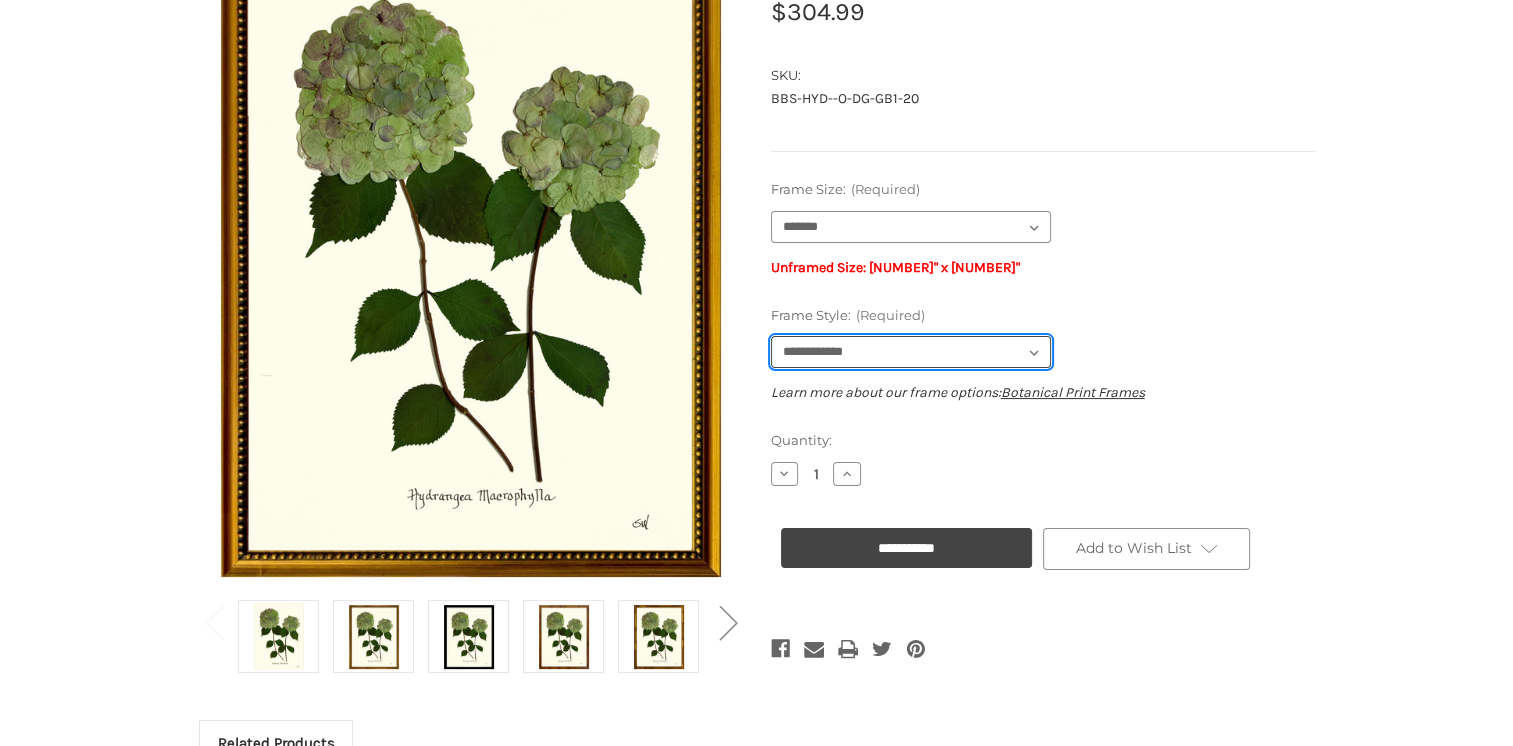 scroll, scrollTop: 288, scrollLeft: 0, axis: vertical 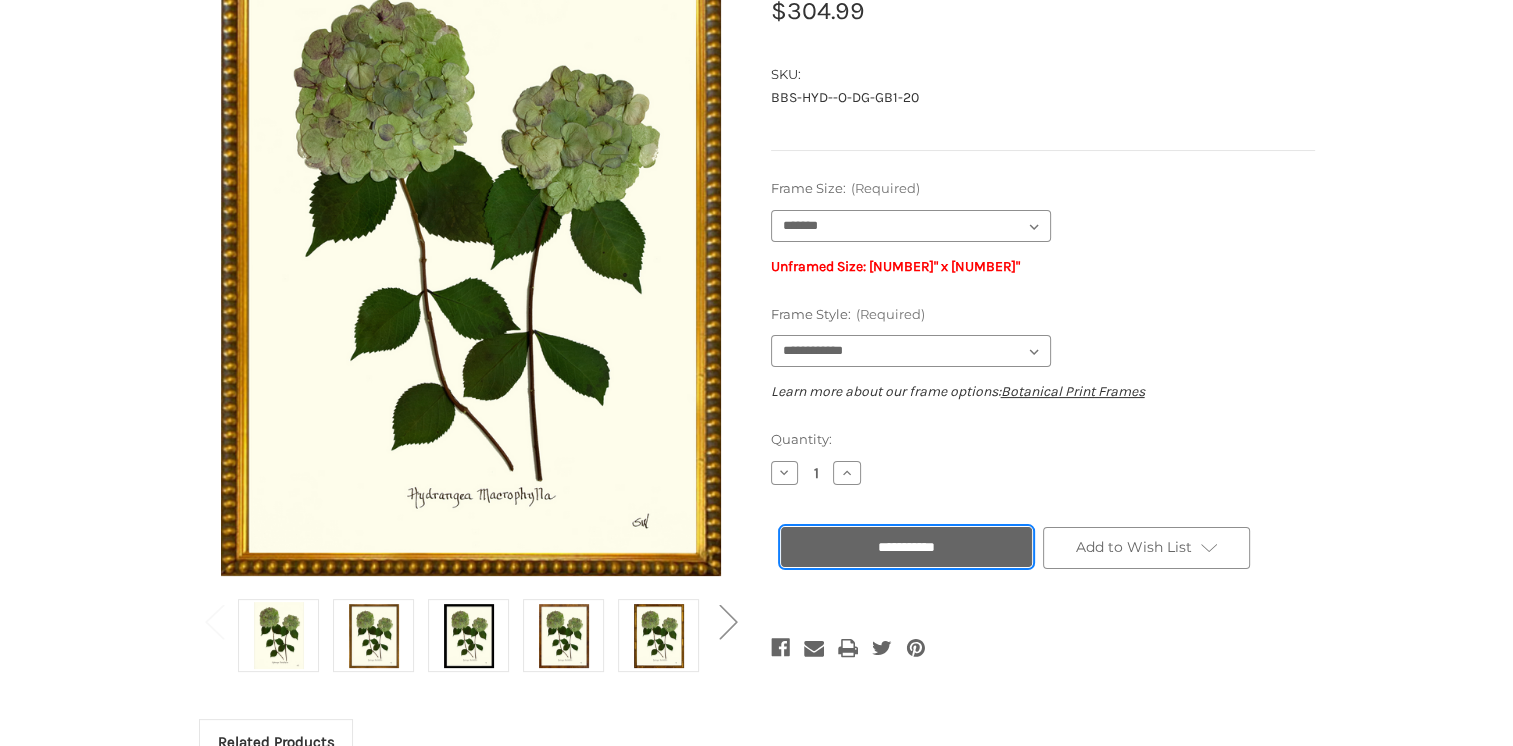 click on "**********" at bounding box center (906, 547) 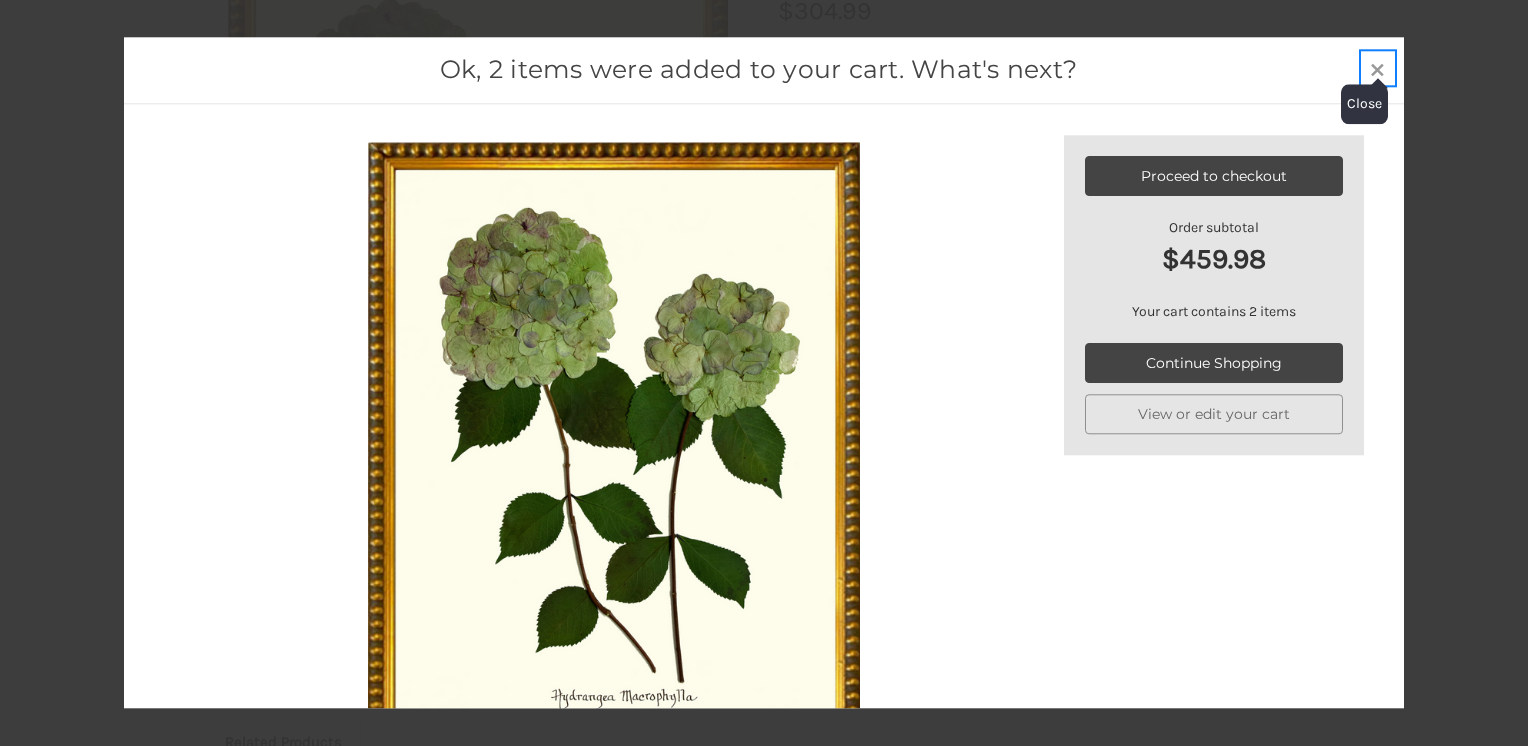 click on "×" at bounding box center (1377, 67) 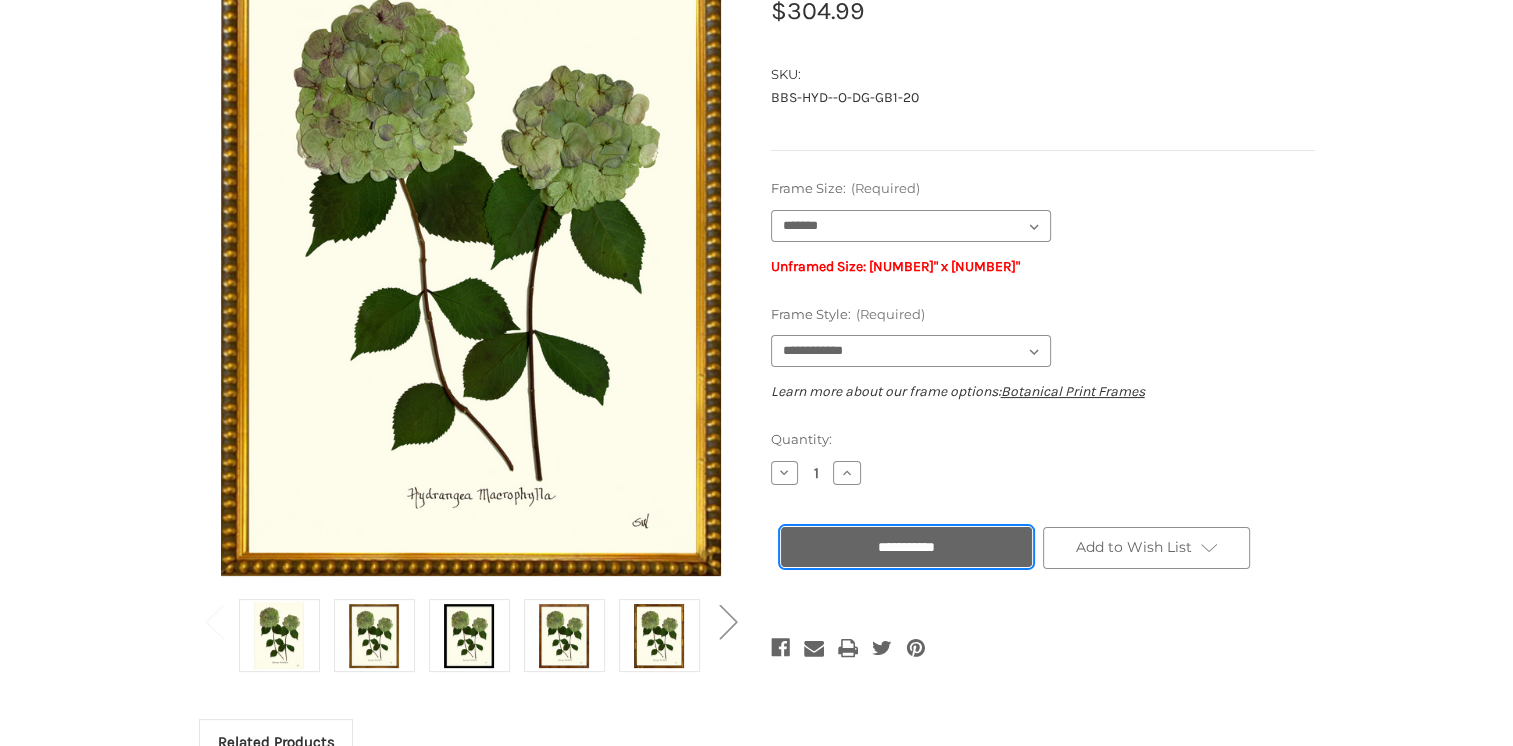scroll, scrollTop: 0, scrollLeft: 0, axis: both 